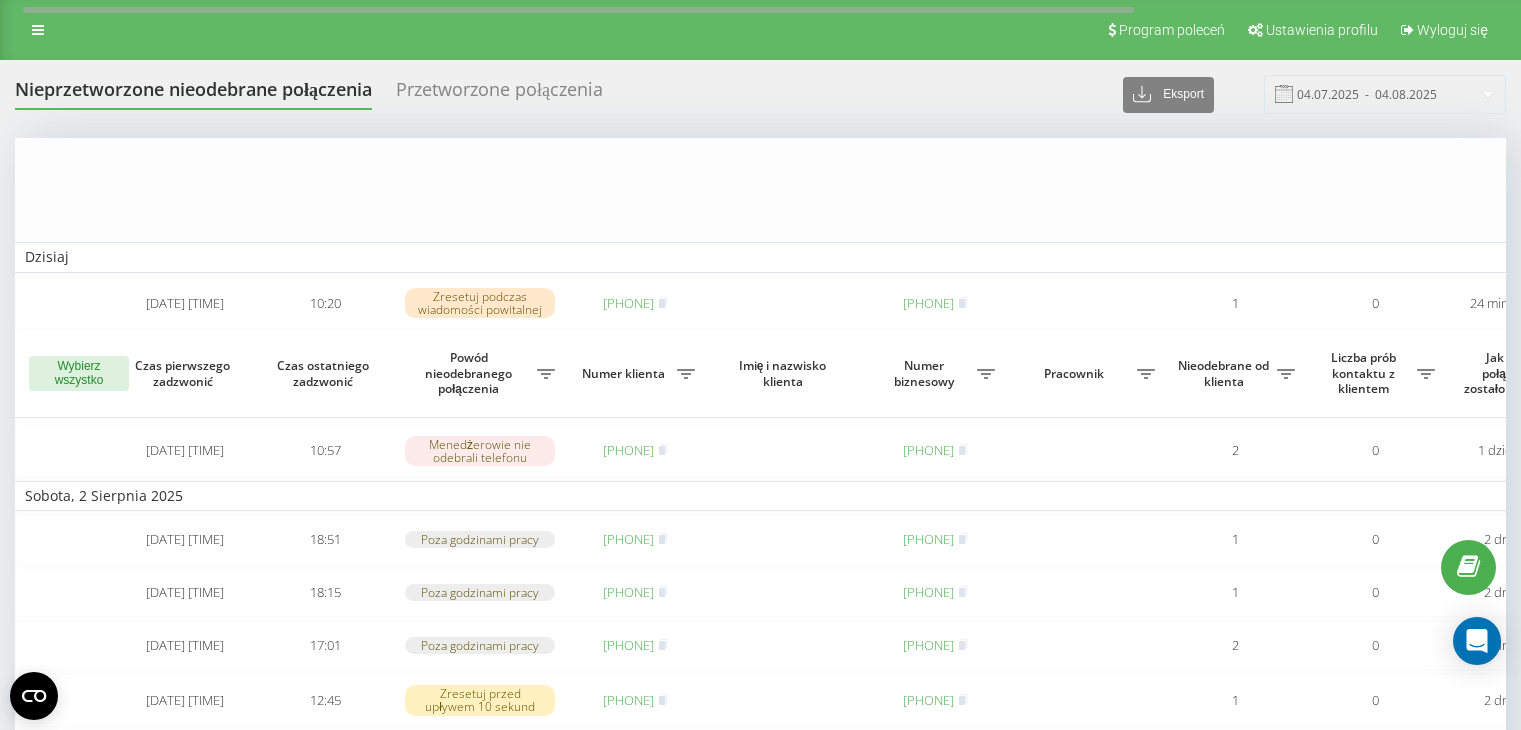 scroll, scrollTop: 326, scrollLeft: 0, axis: vertical 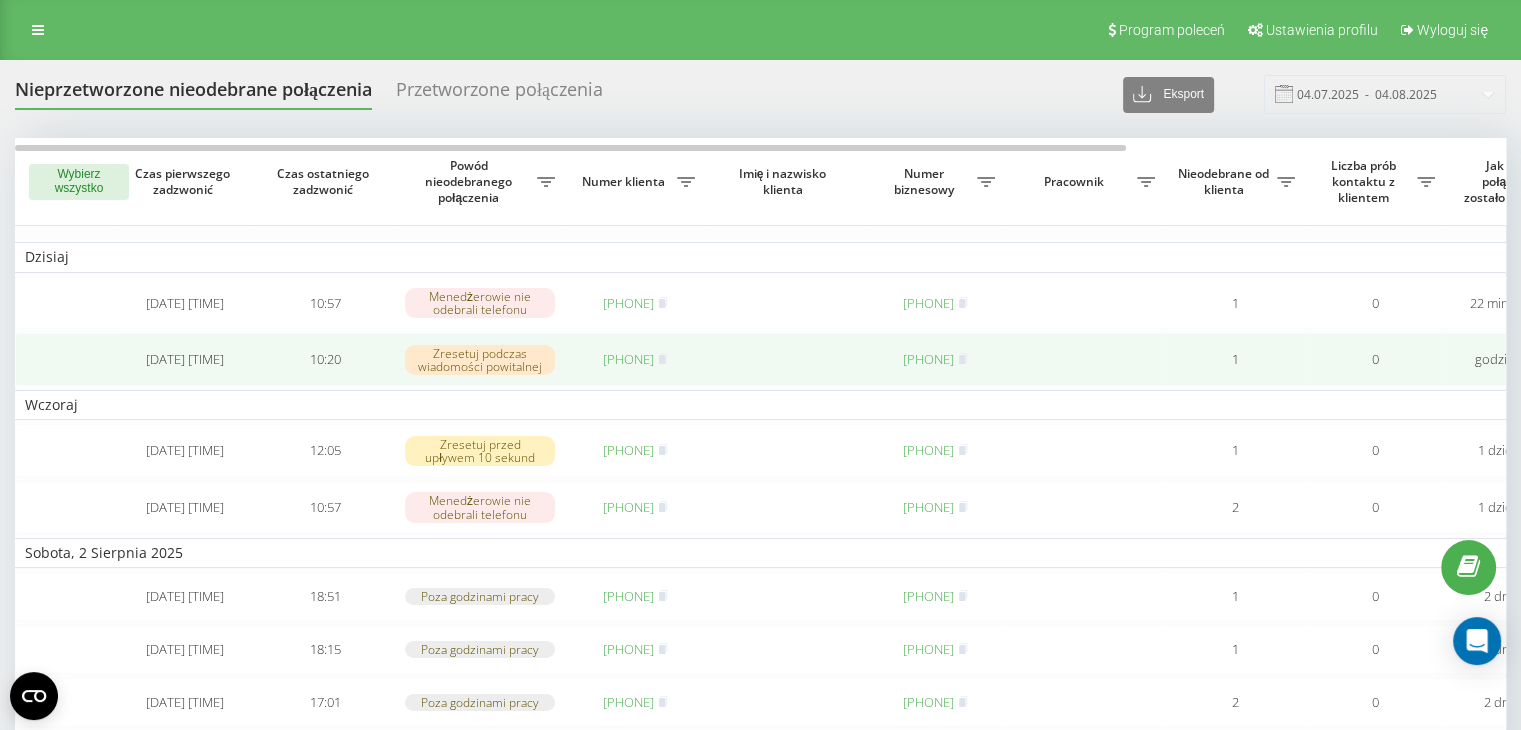 click at bounding box center (65, 359) 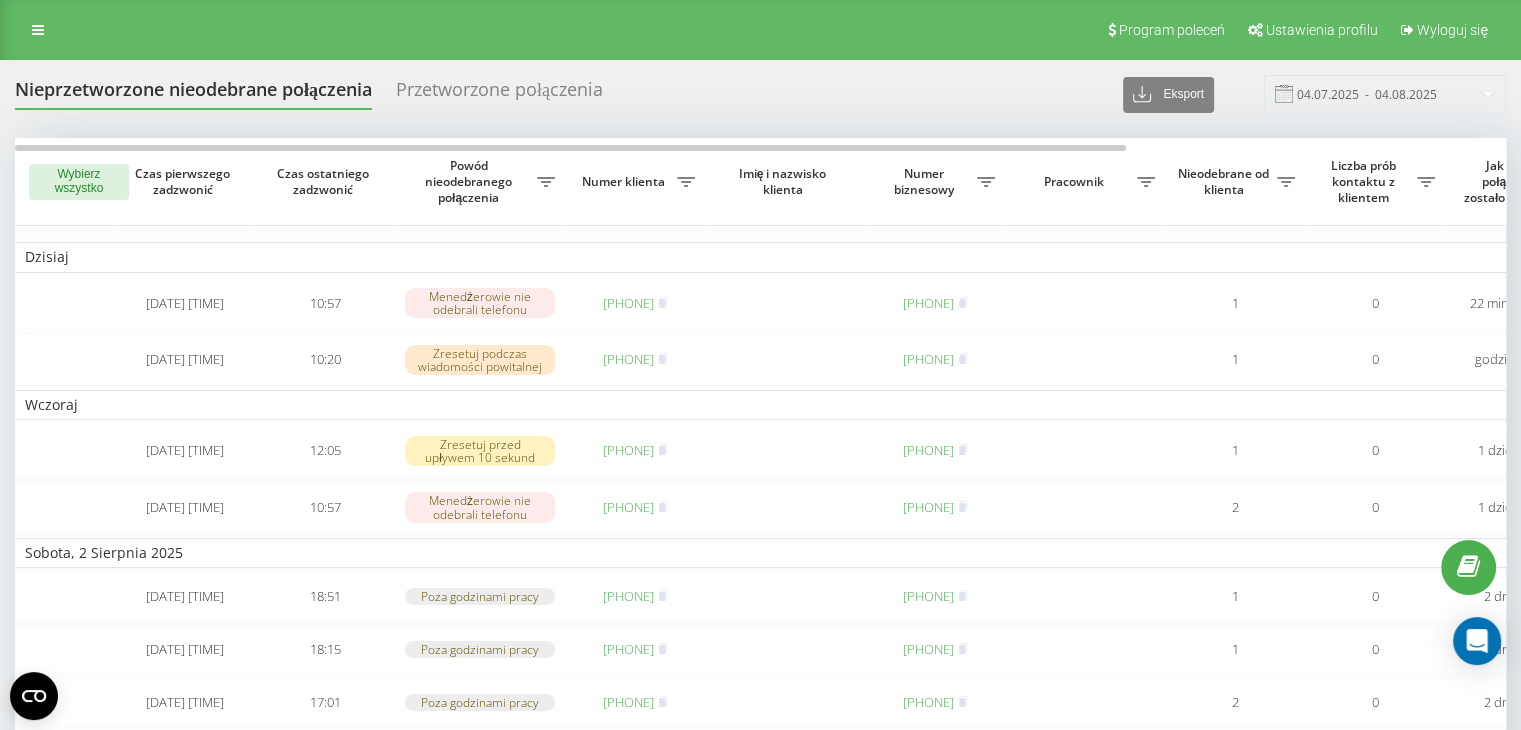click on "Wybierz wszystko" at bounding box center (79, 182) 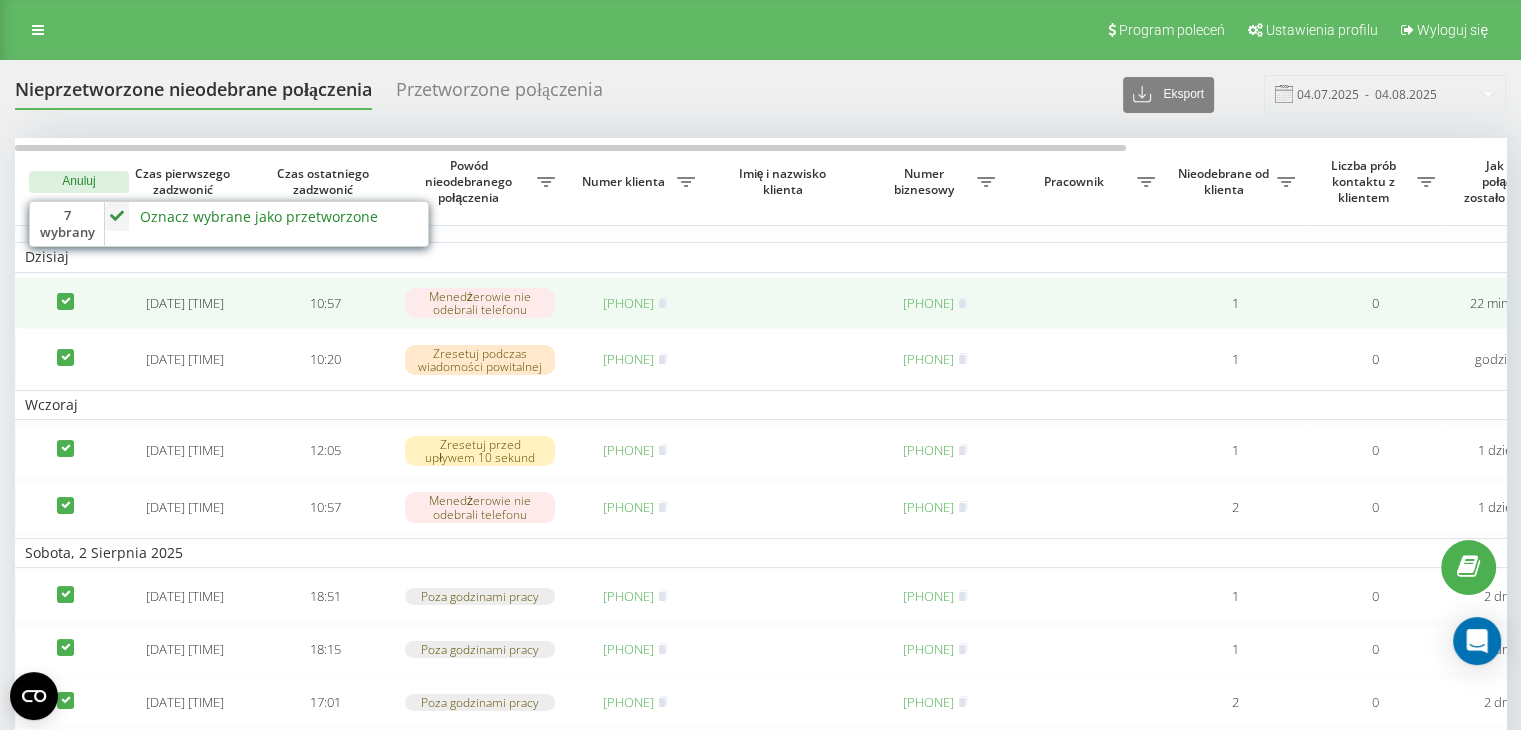 click at bounding box center [65, 293] 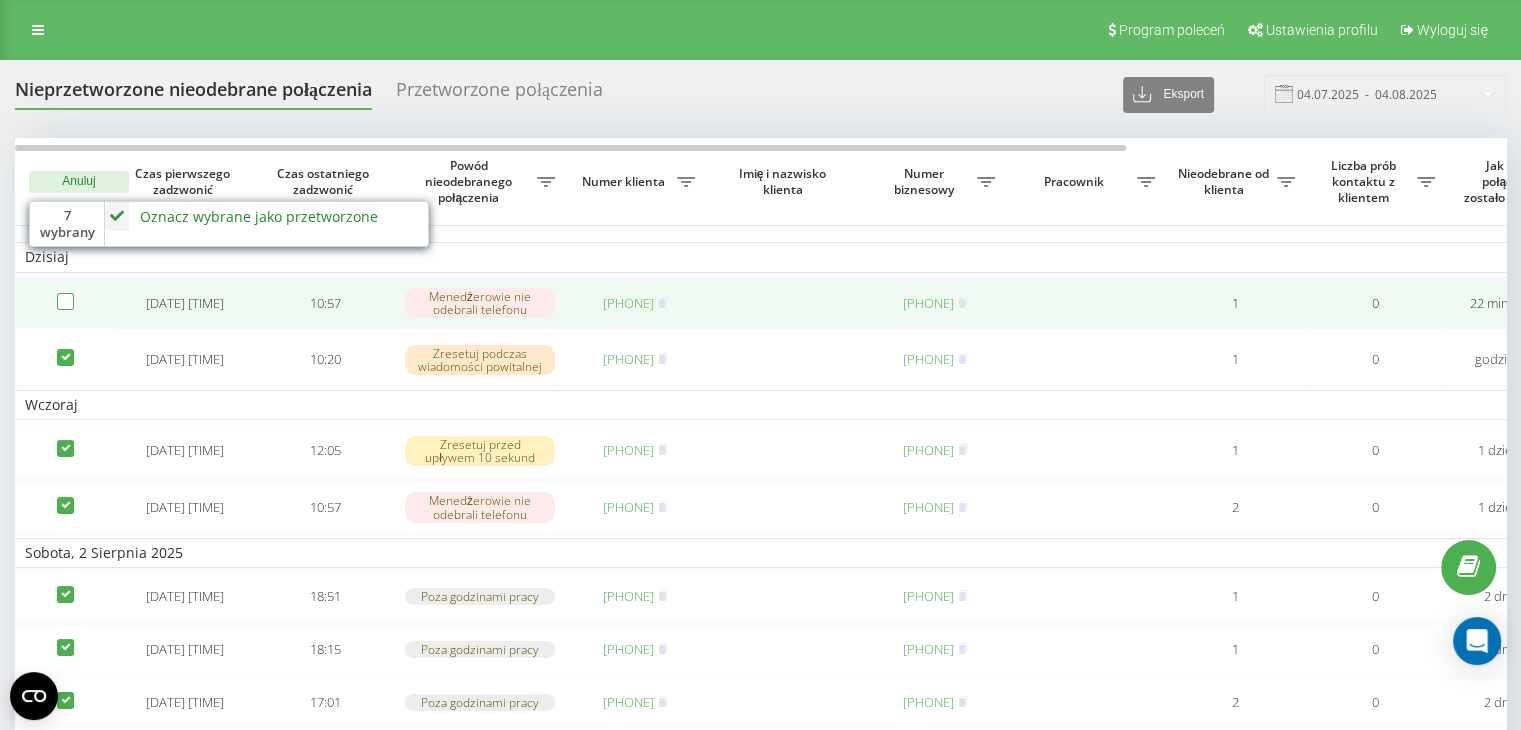 checkbox on "false" 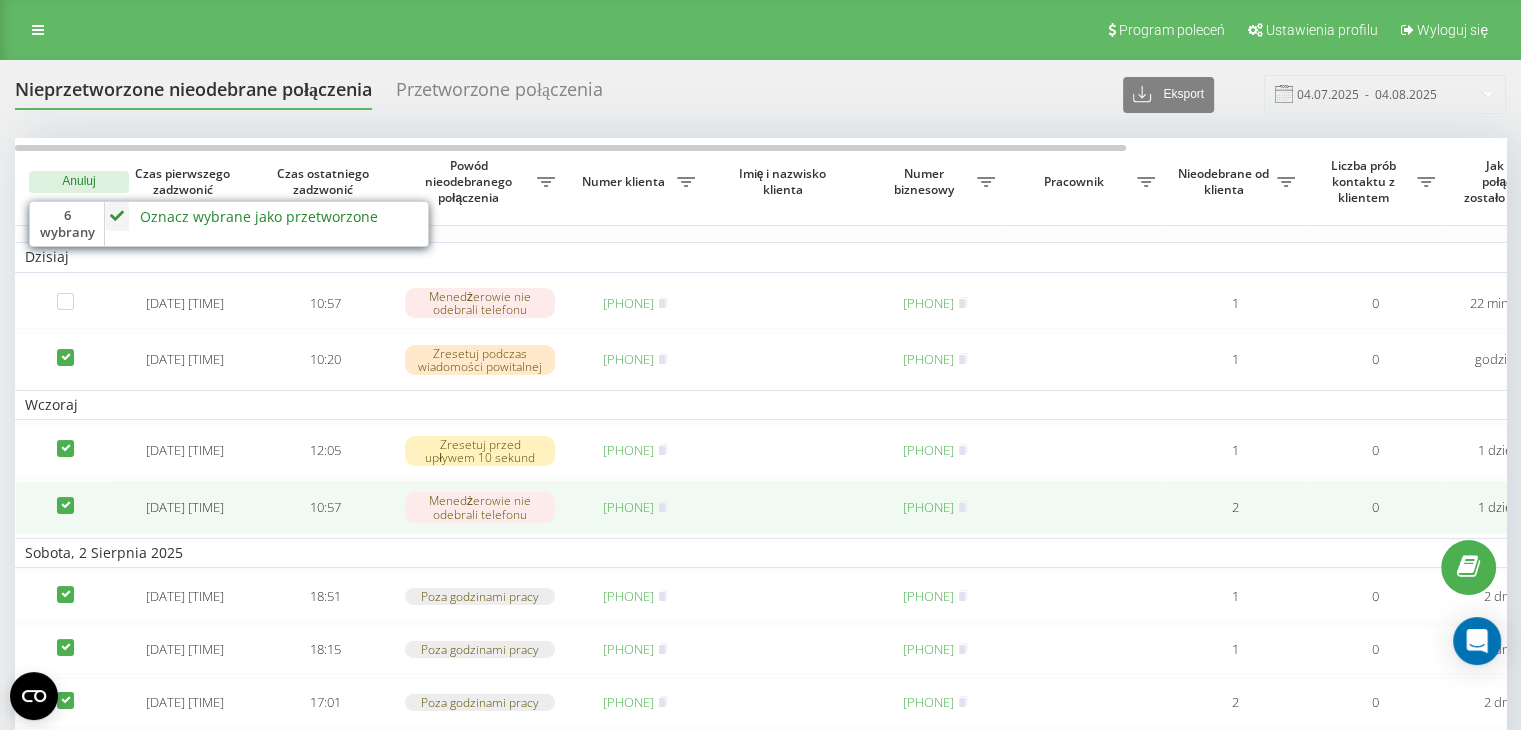 click at bounding box center (65, 497) 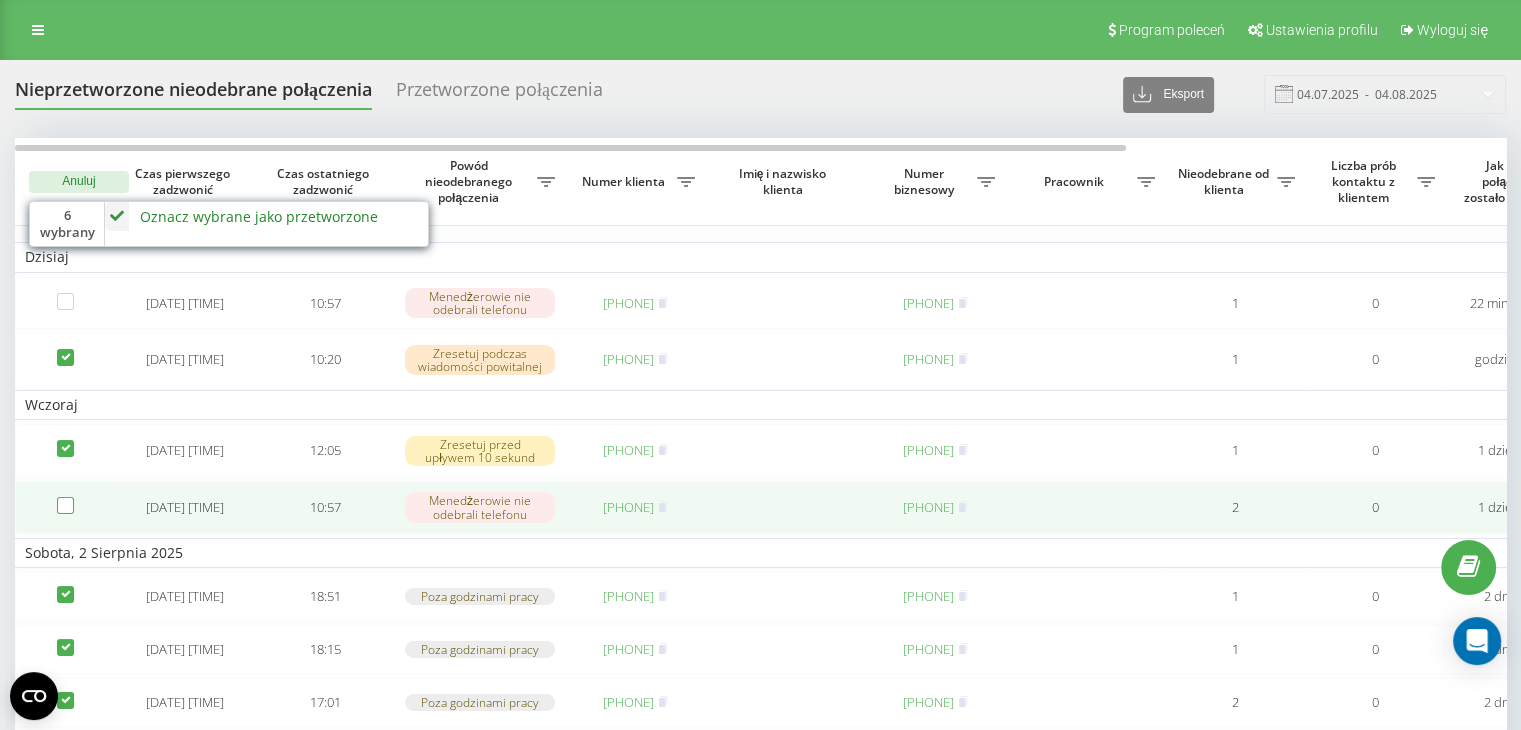 checkbox on "false" 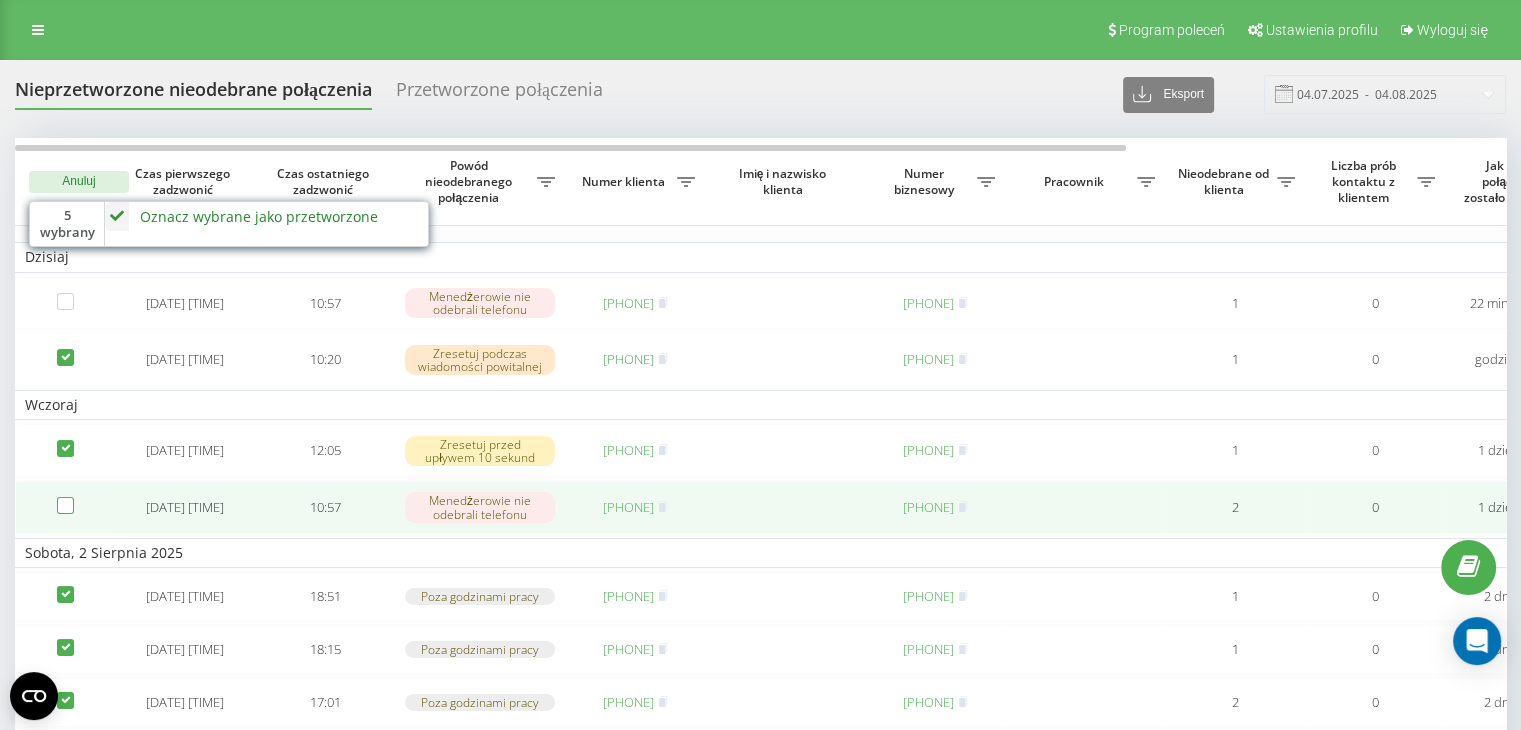 scroll, scrollTop: 136, scrollLeft: 0, axis: vertical 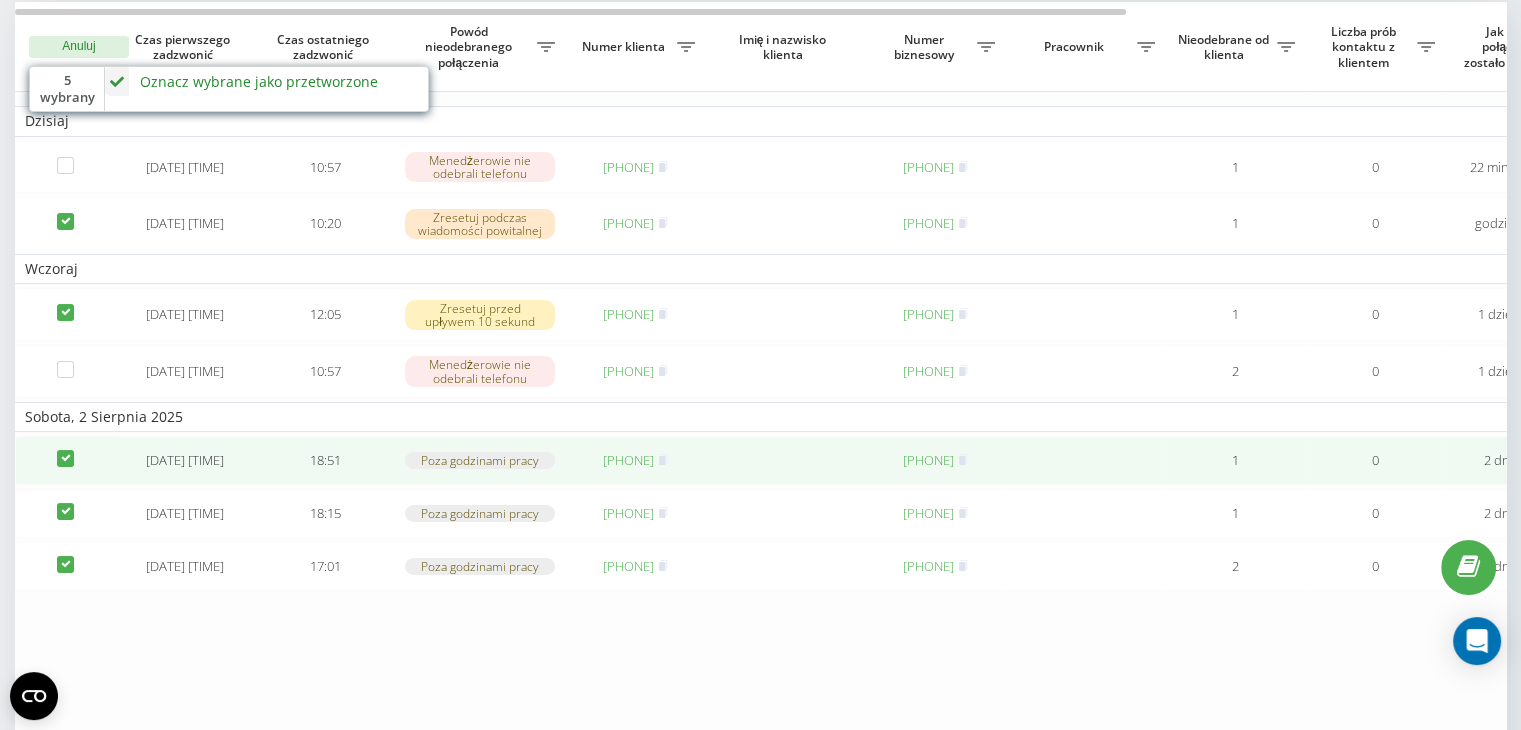click at bounding box center (65, 460) 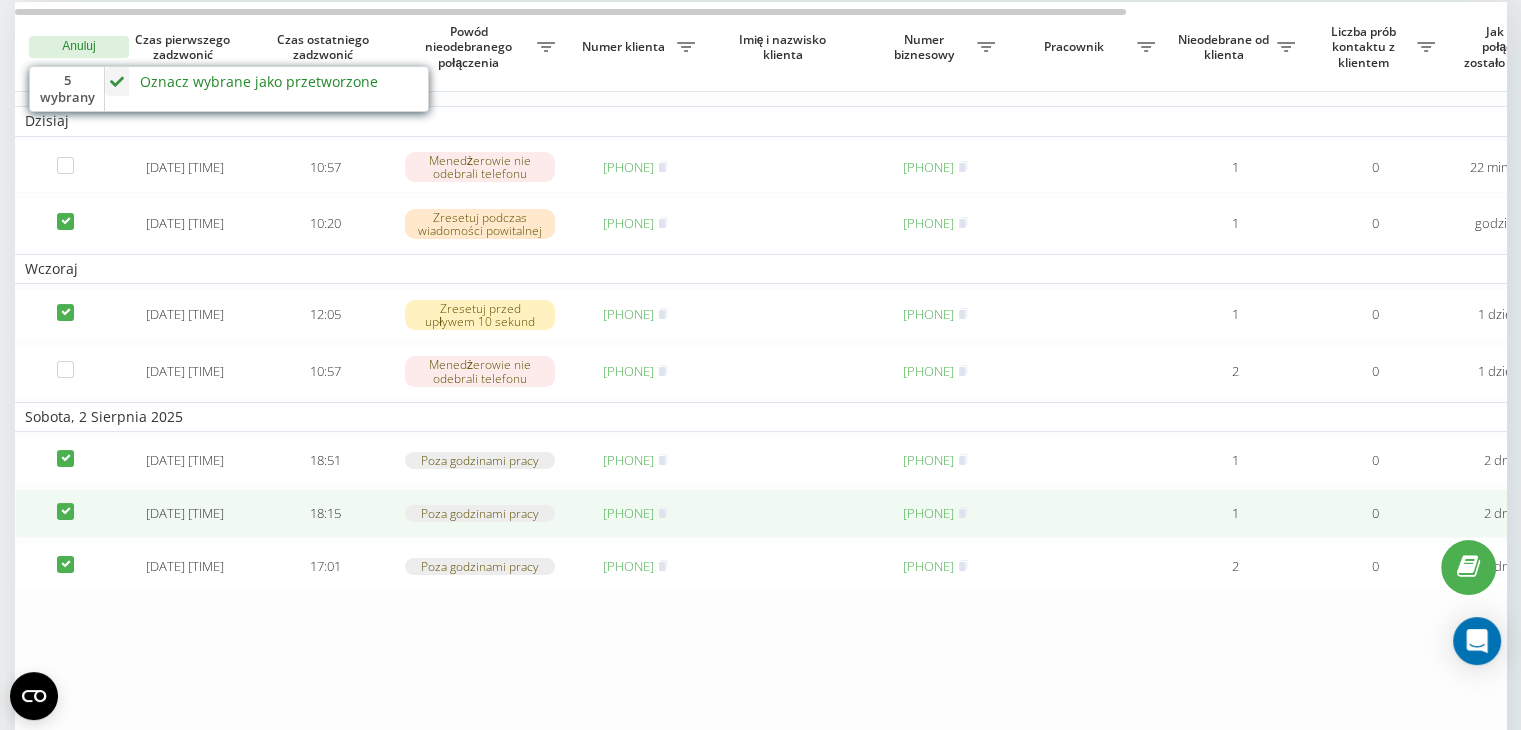 click at bounding box center [65, 513] 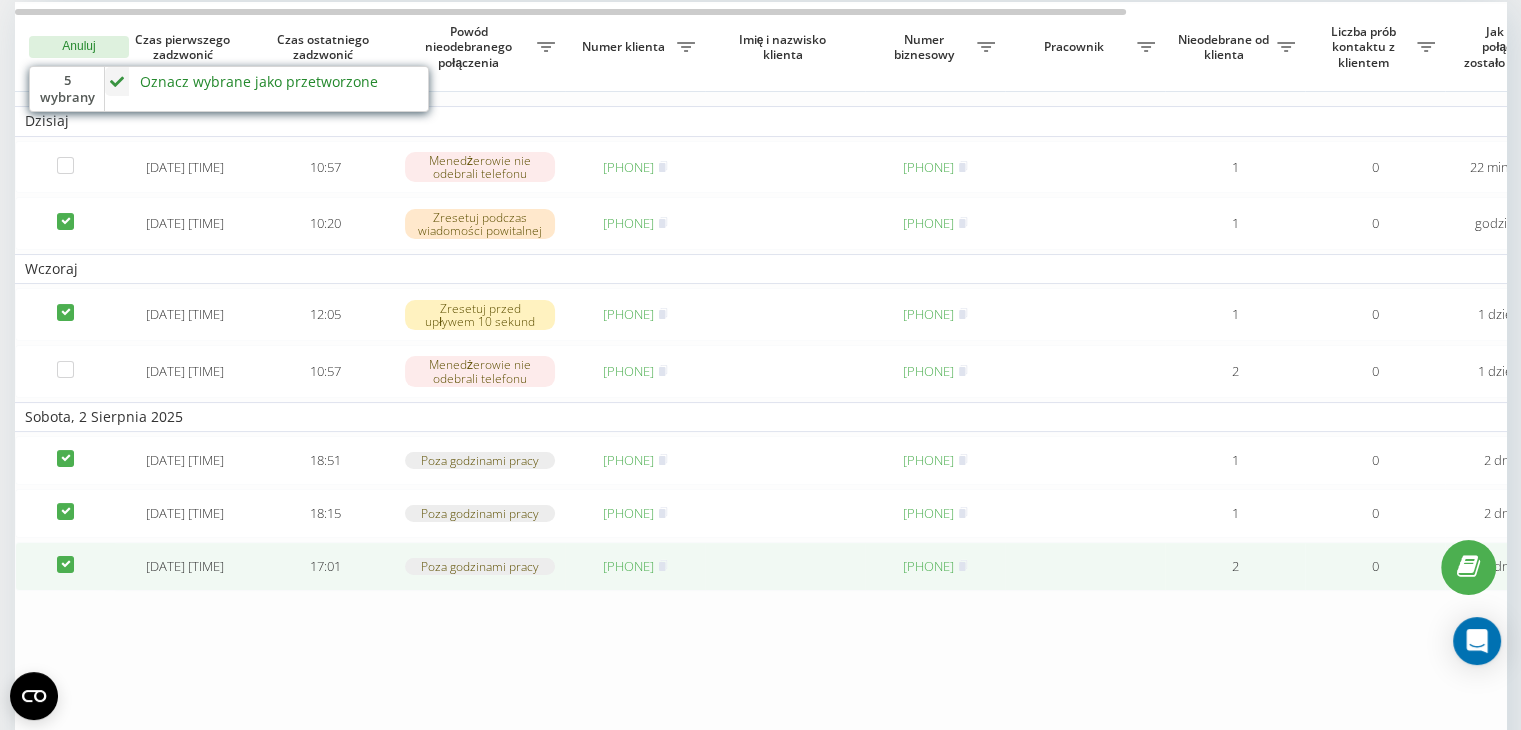 click at bounding box center (65, 566) 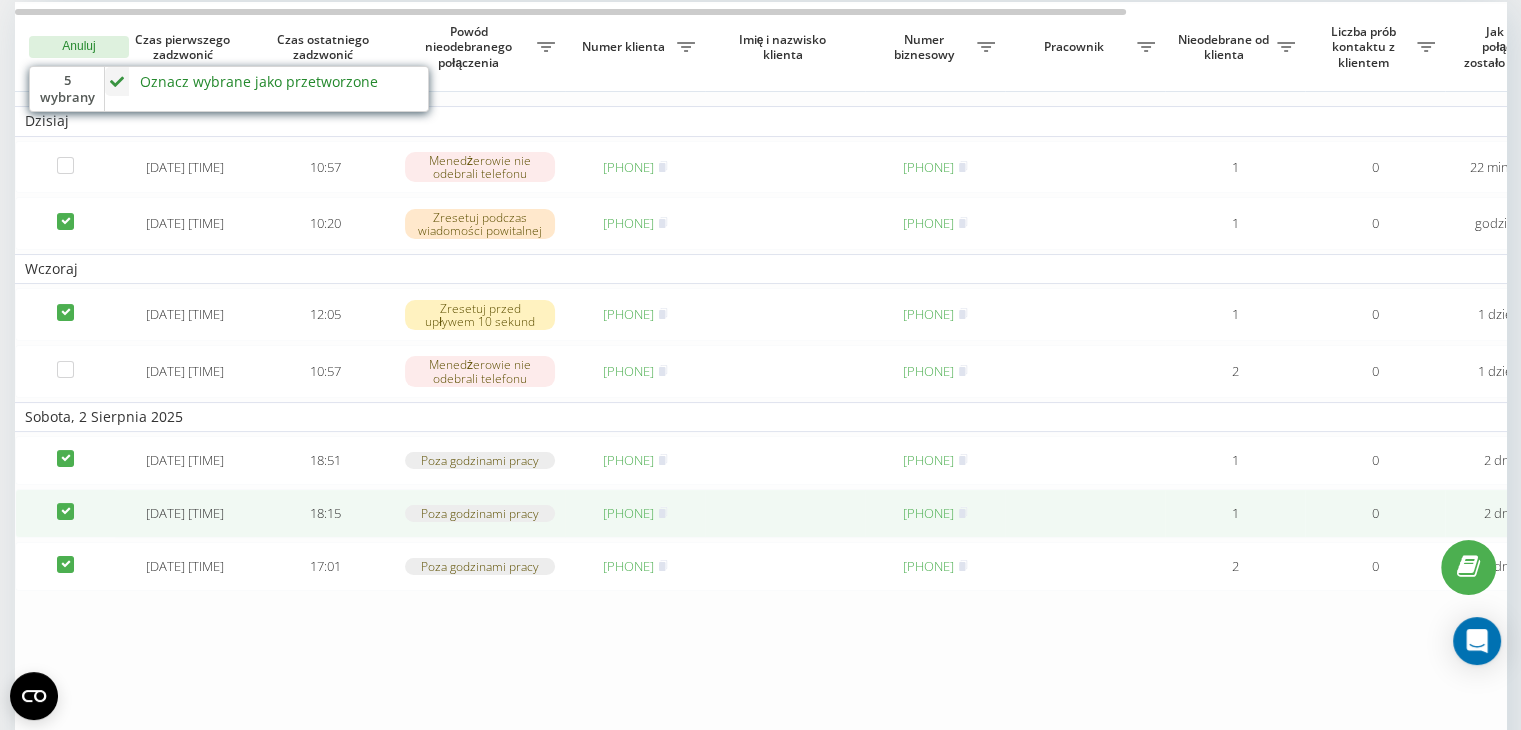 click at bounding box center (65, 513) 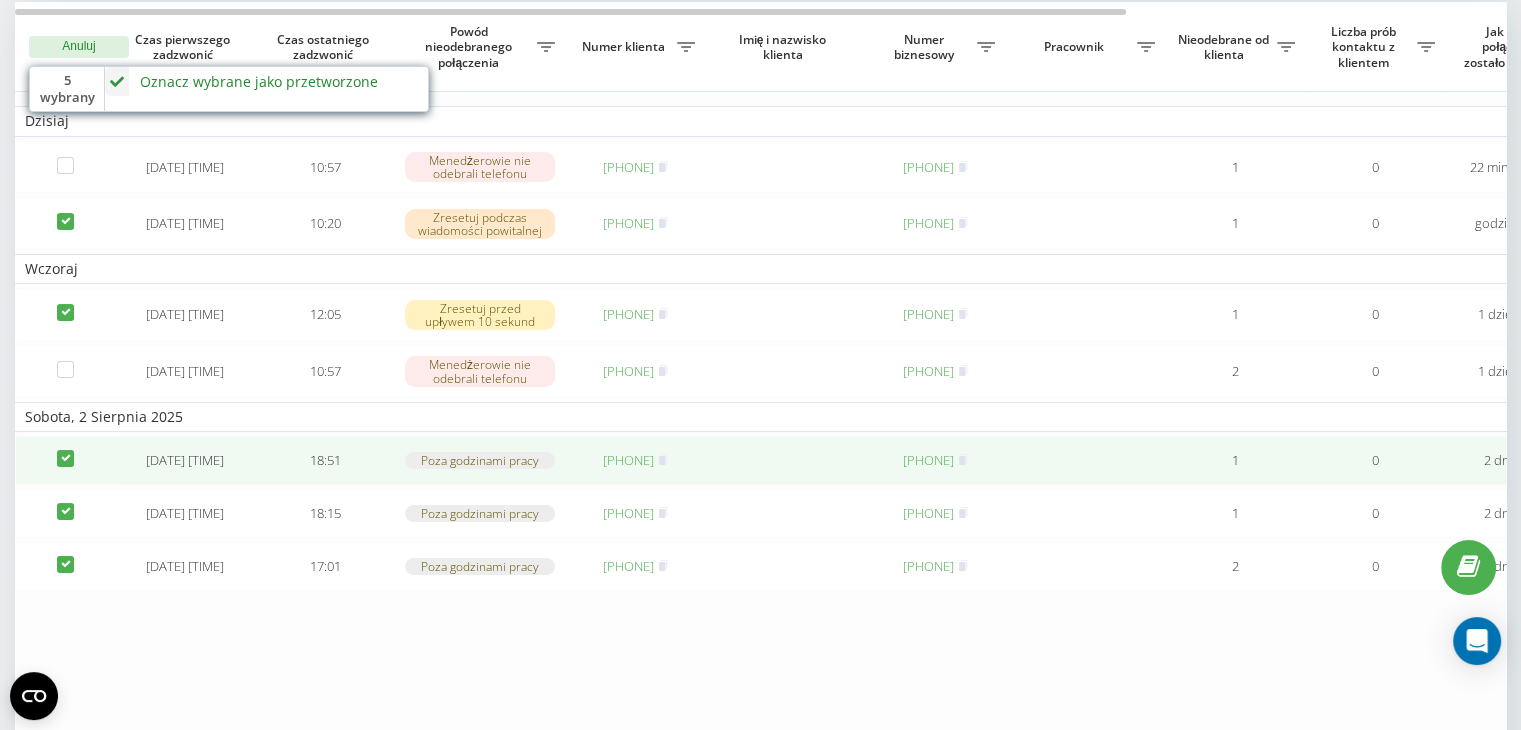 click at bounding box center [65, 460] 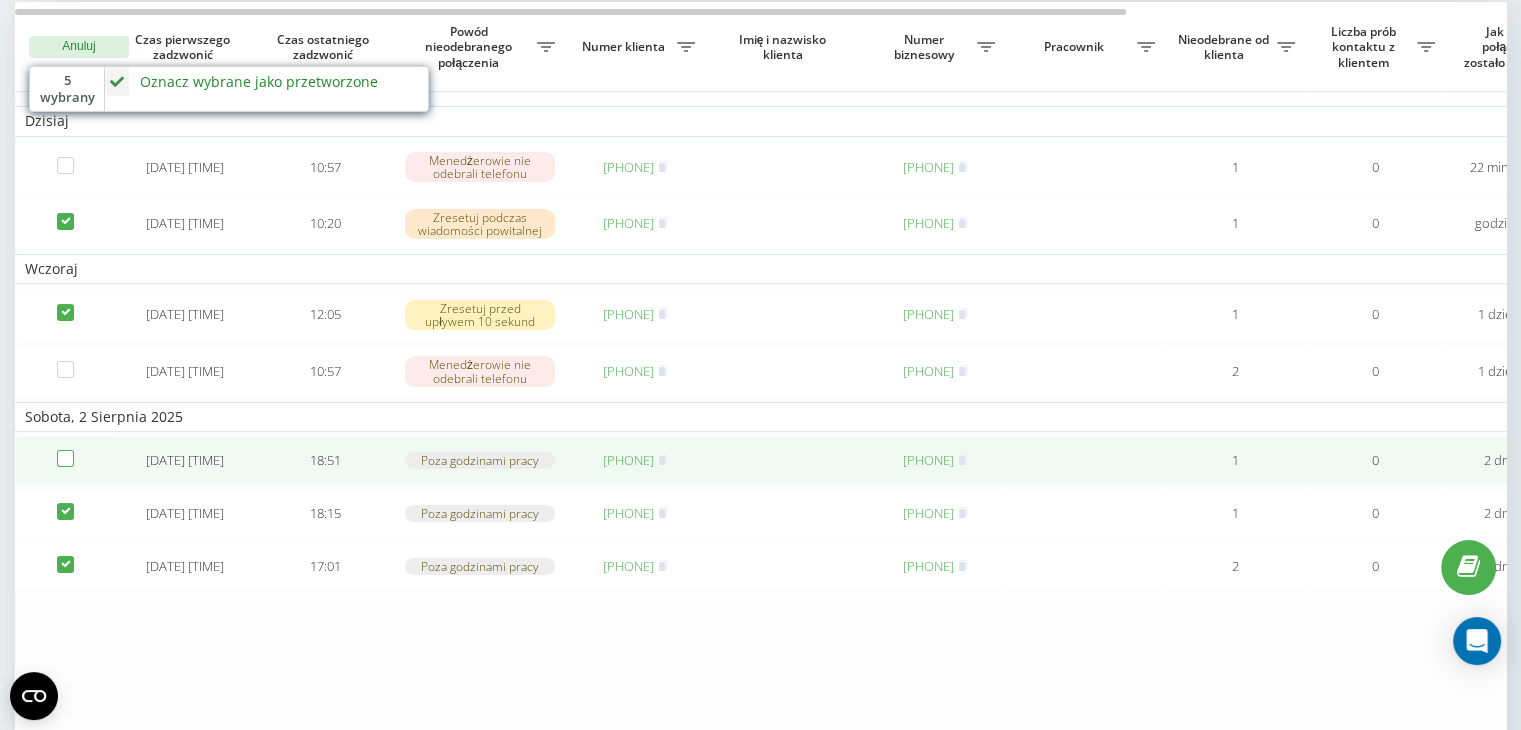 checkbox on "false" 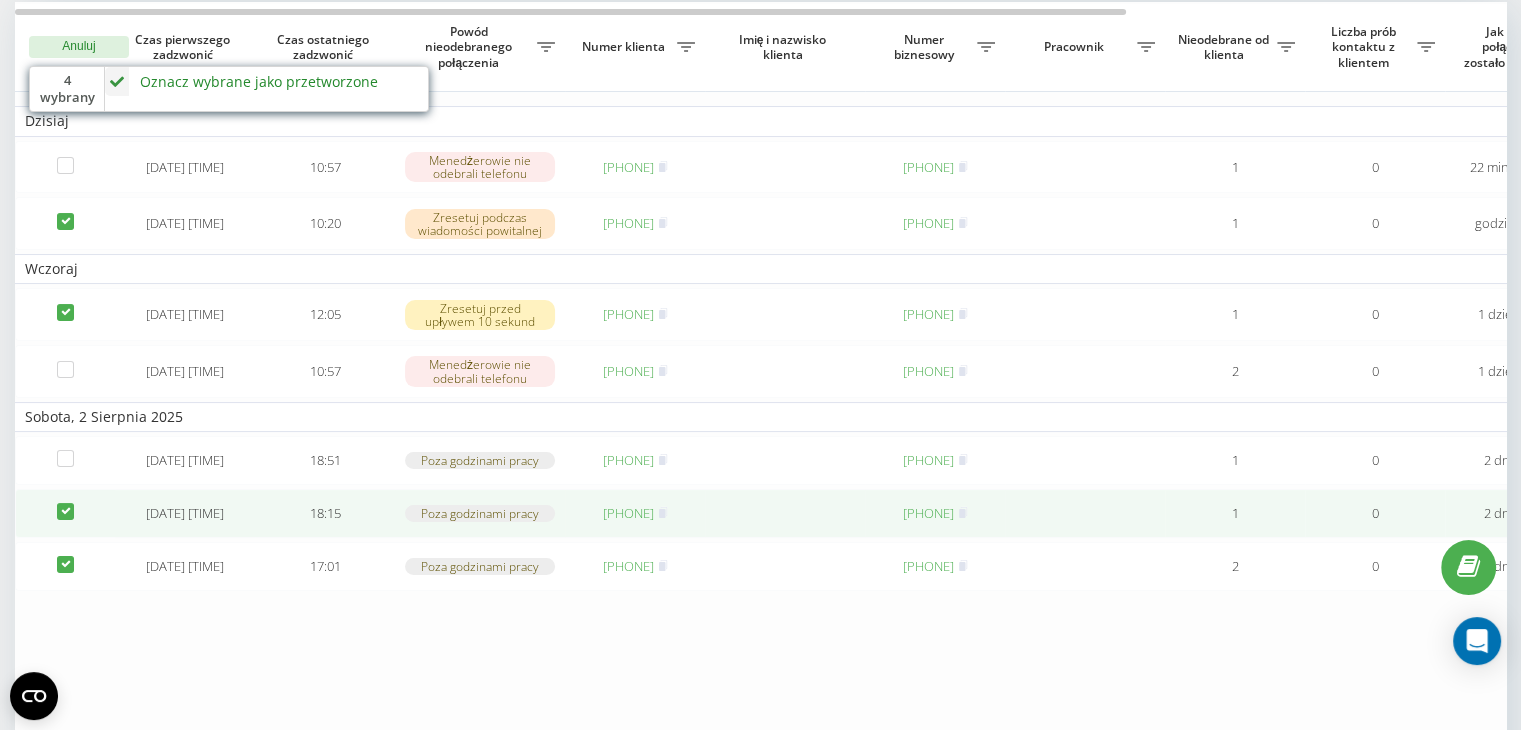 click at bounding box center (65, 503) 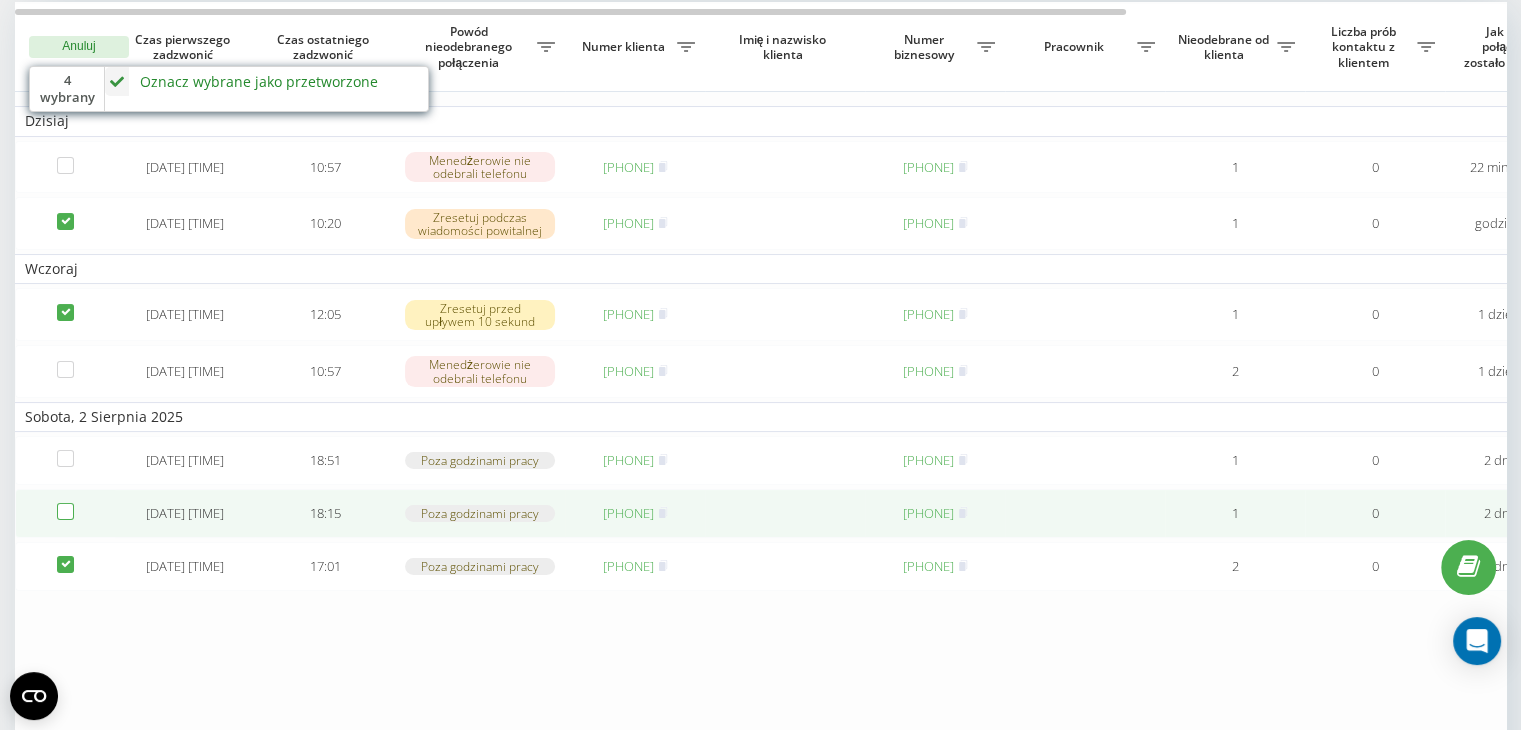 checkbox on "false" 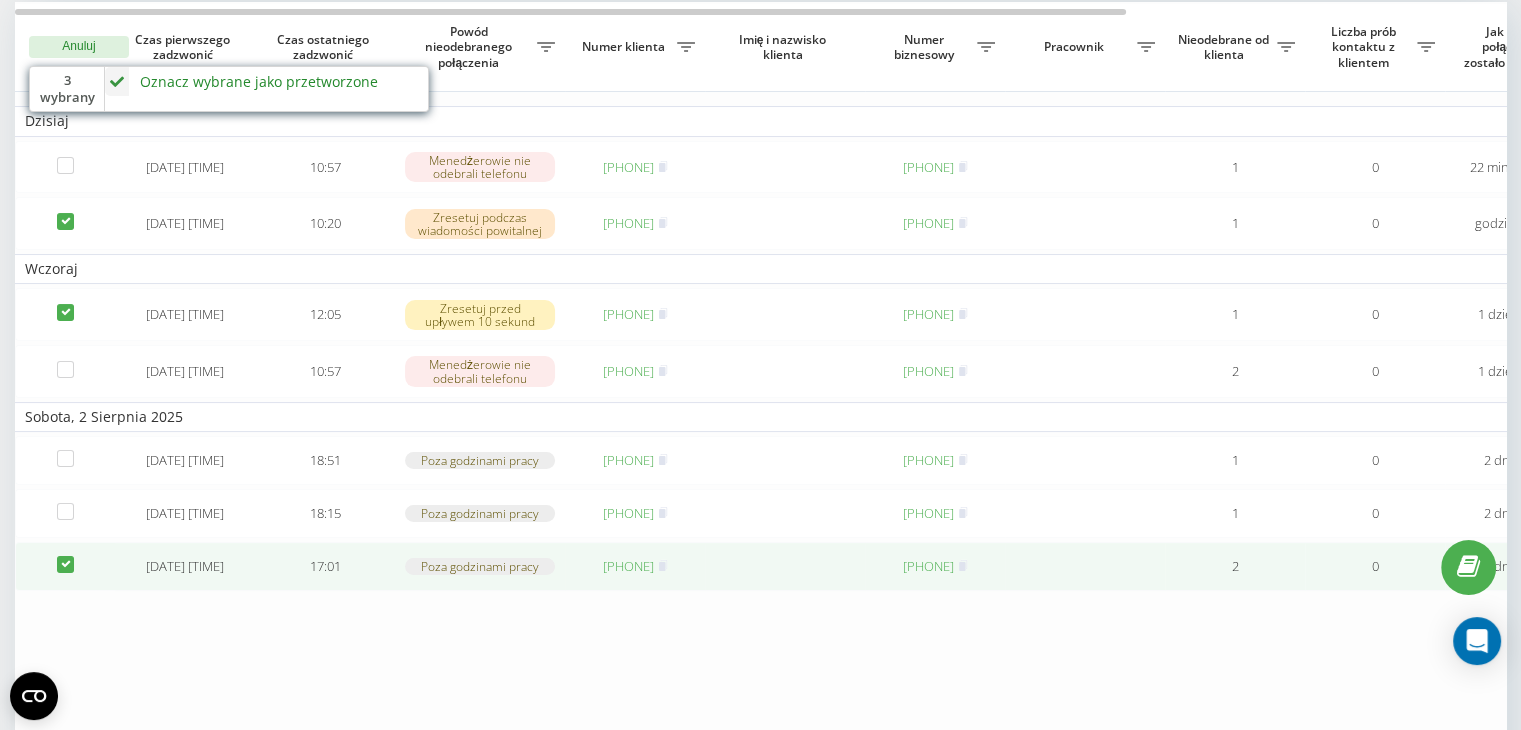 click at bounding box center (65, 566) 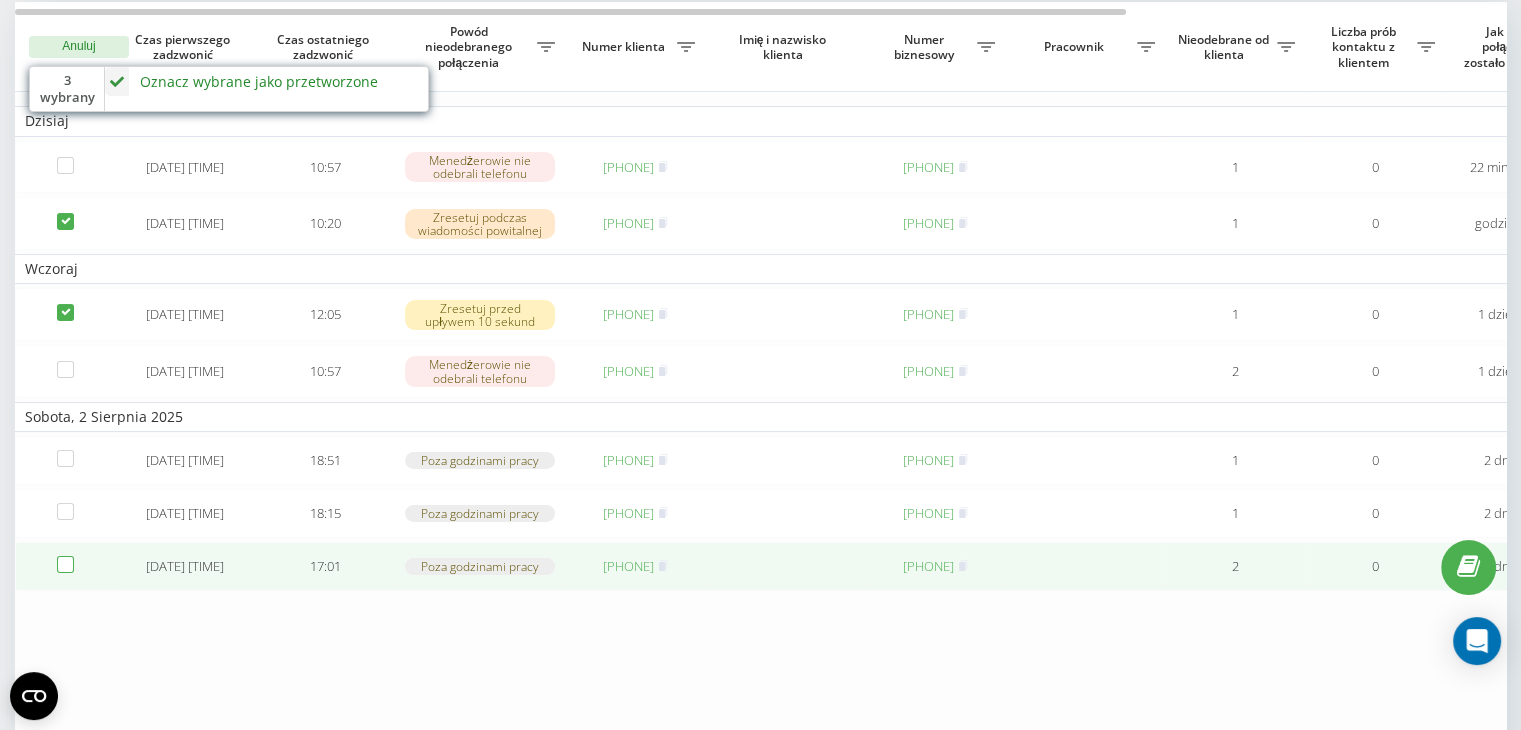 checkbox on "false" 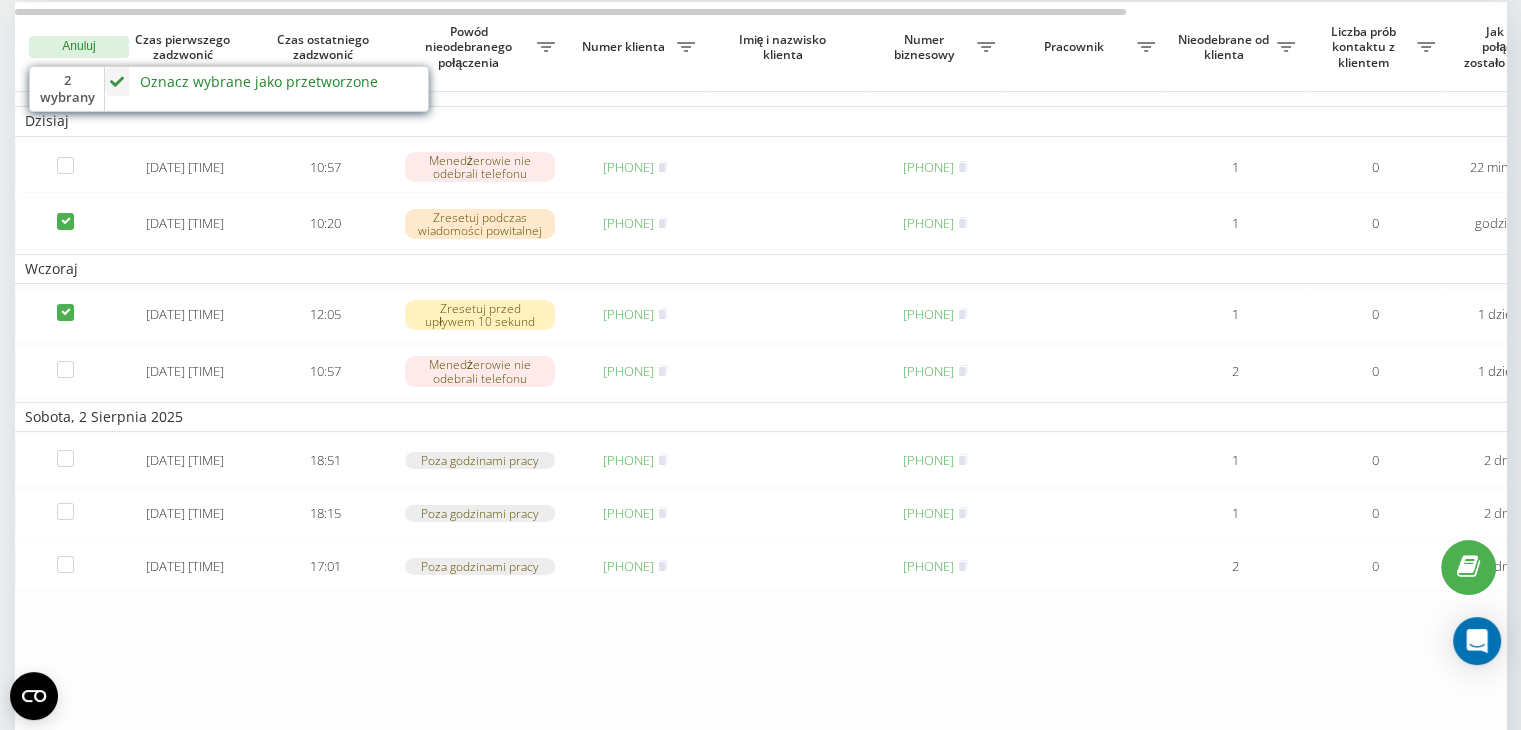 click on "Oznacz wybrane jako przetworzone" at bounding box center (259, 81) 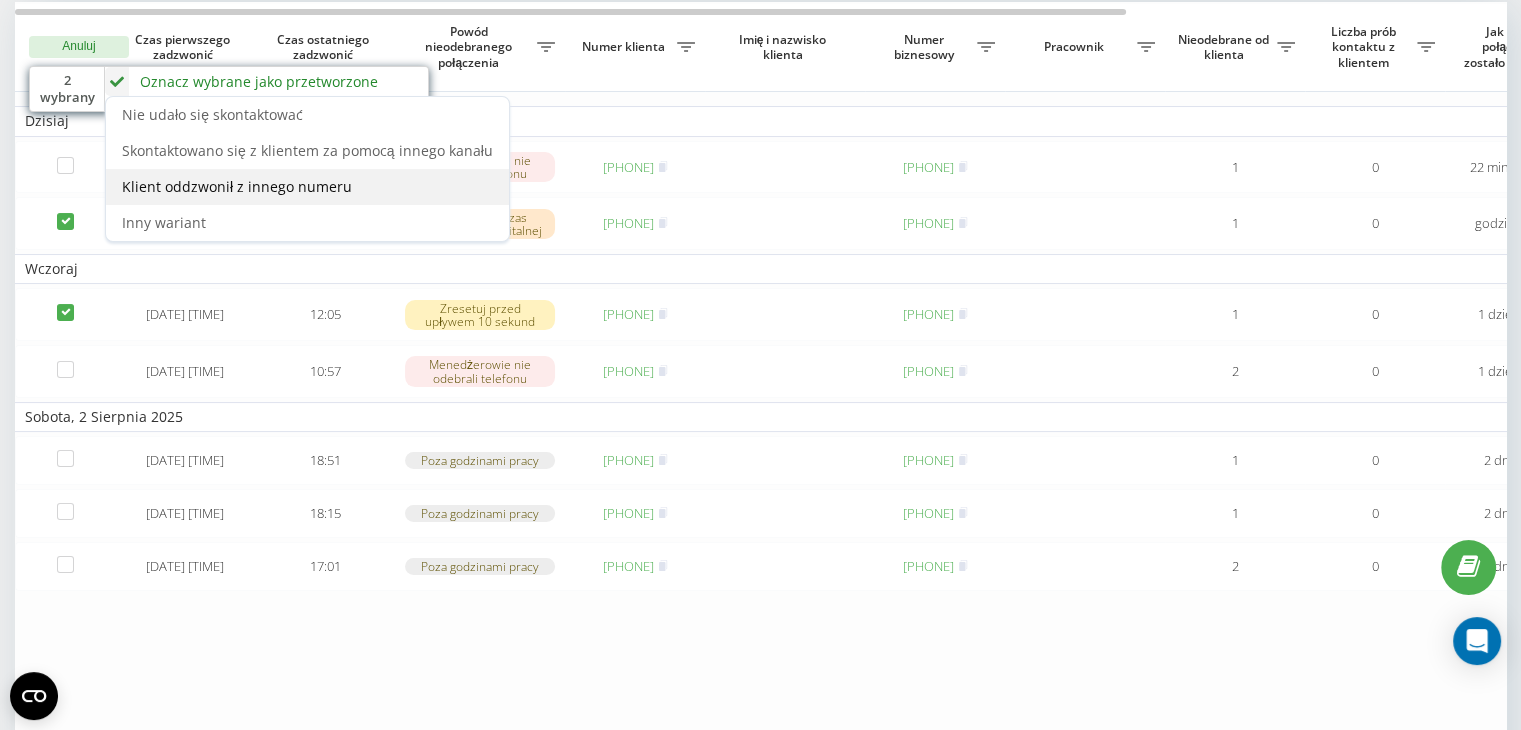 click on "Klient oddzwonił z innego numeru" at bounding box center [237, 186] 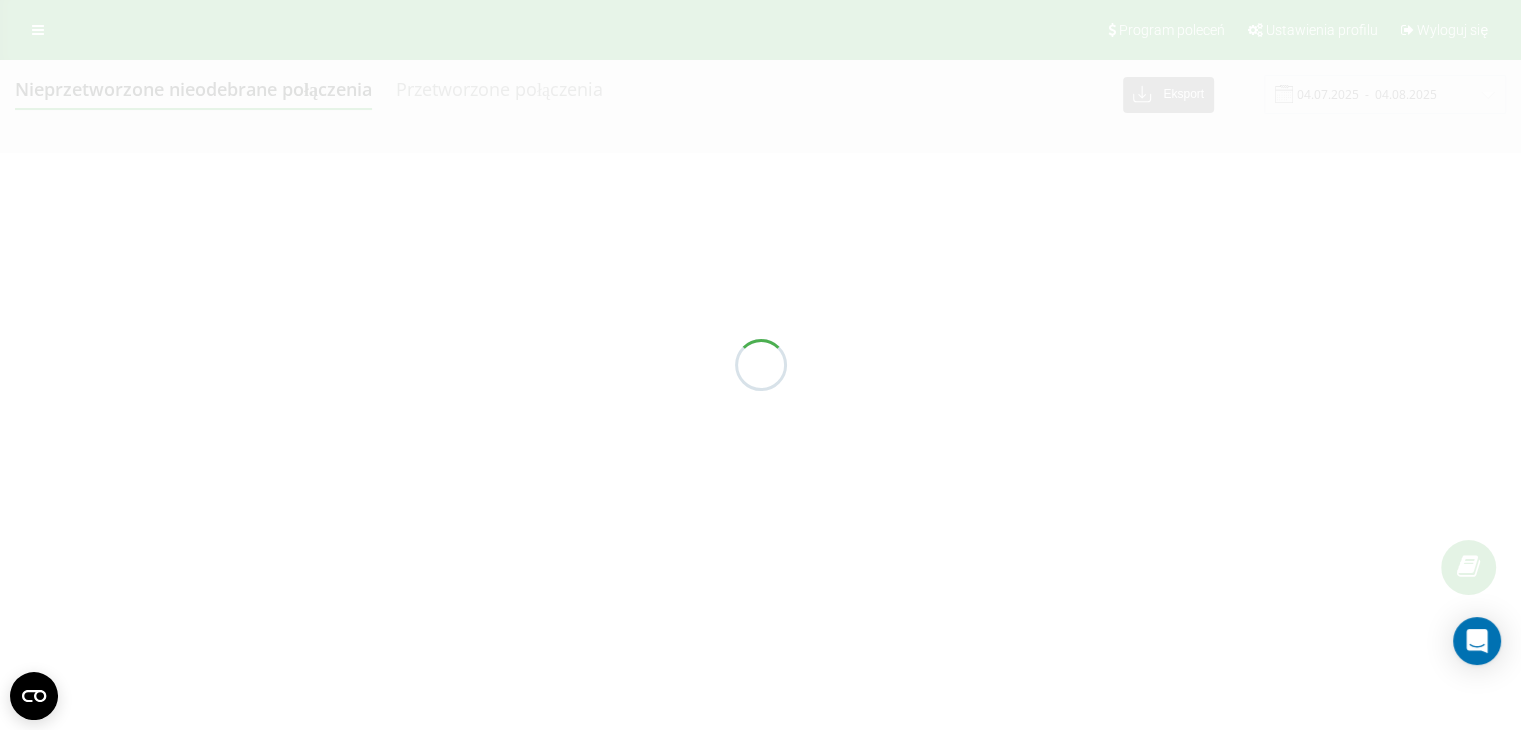 scroll, scrollTop: 0, scrollLeft: 0, axis: both 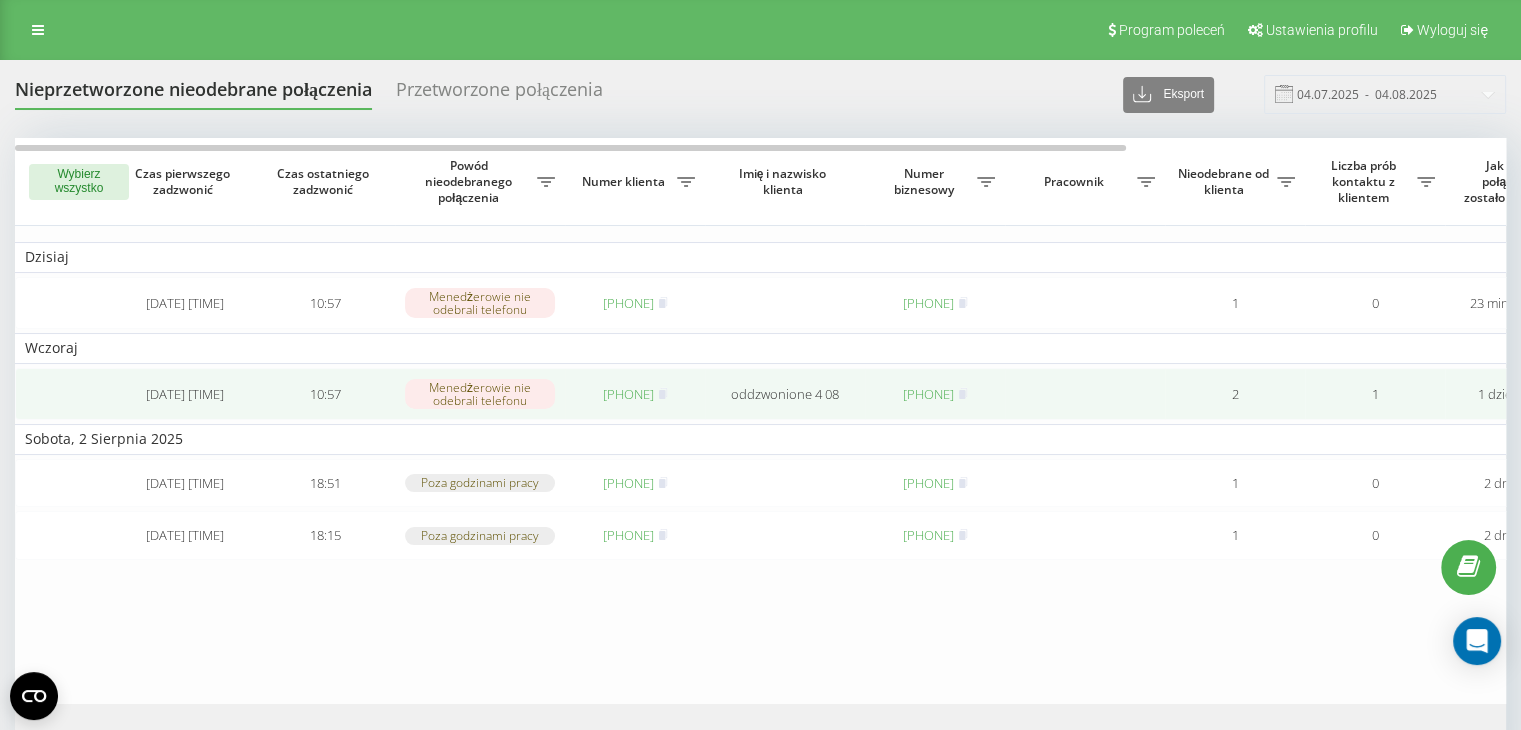 click at bounding box center (65, 394) 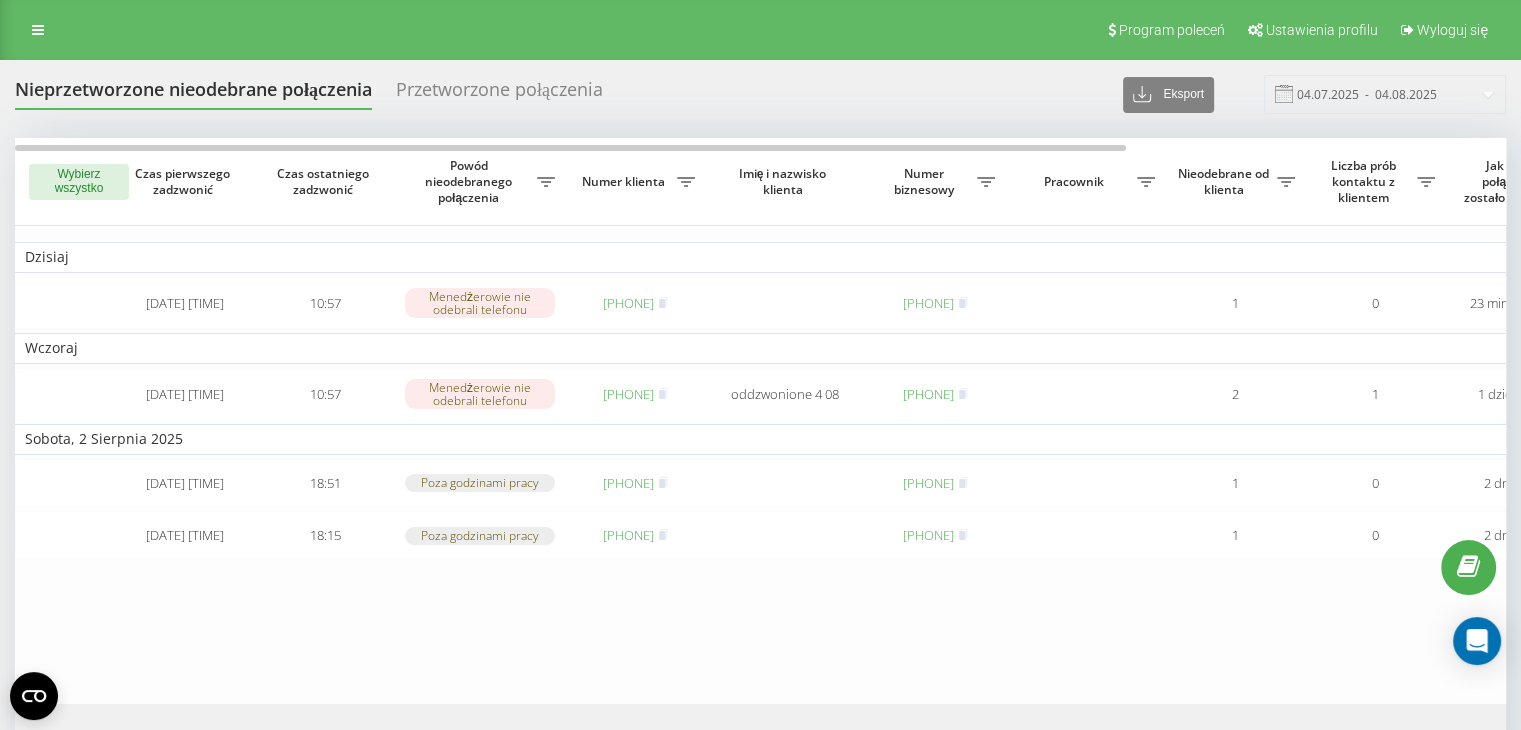 click on "Wybierz wszystko" at bounding box center (65, 182) 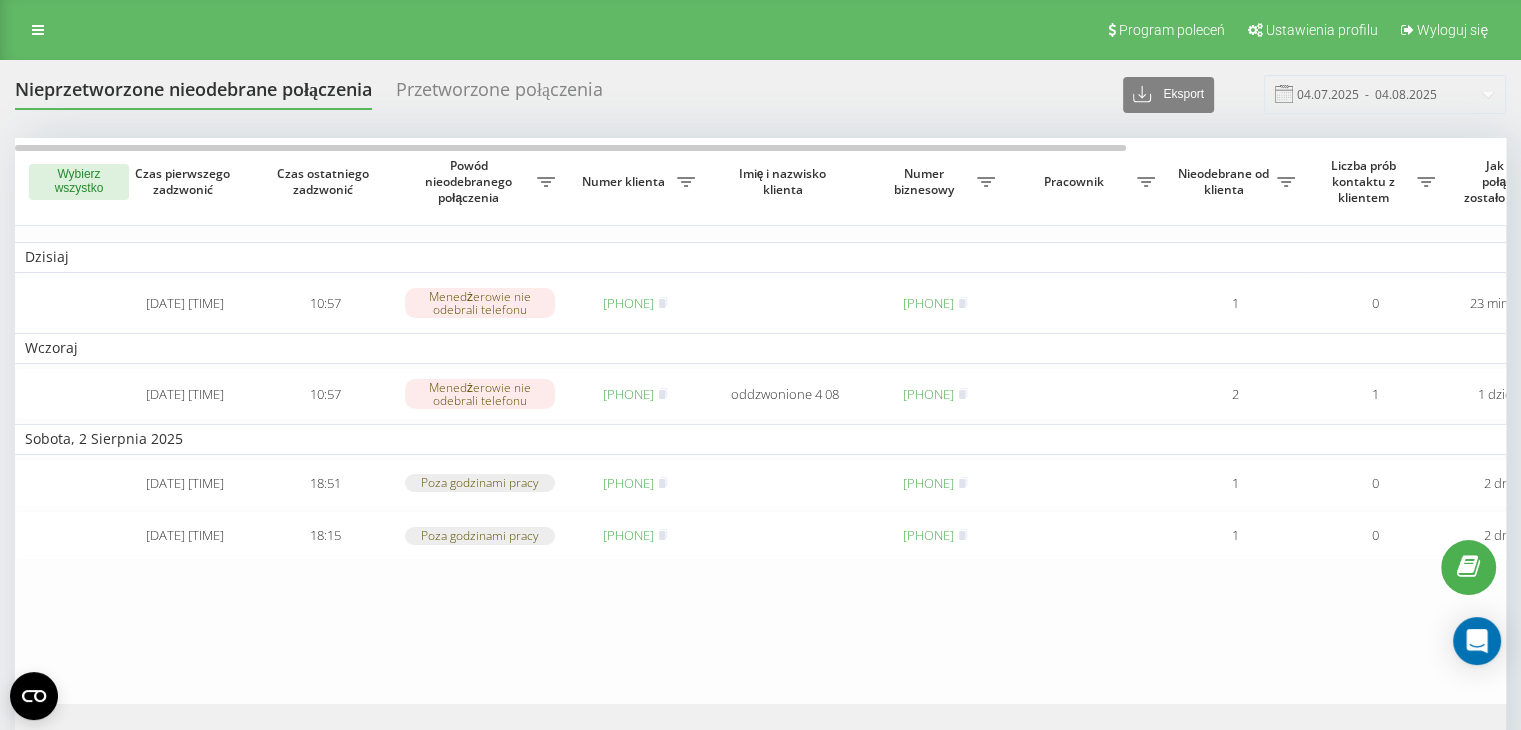 click on "Wybierz wszystko" at bounding box center (79, 182) 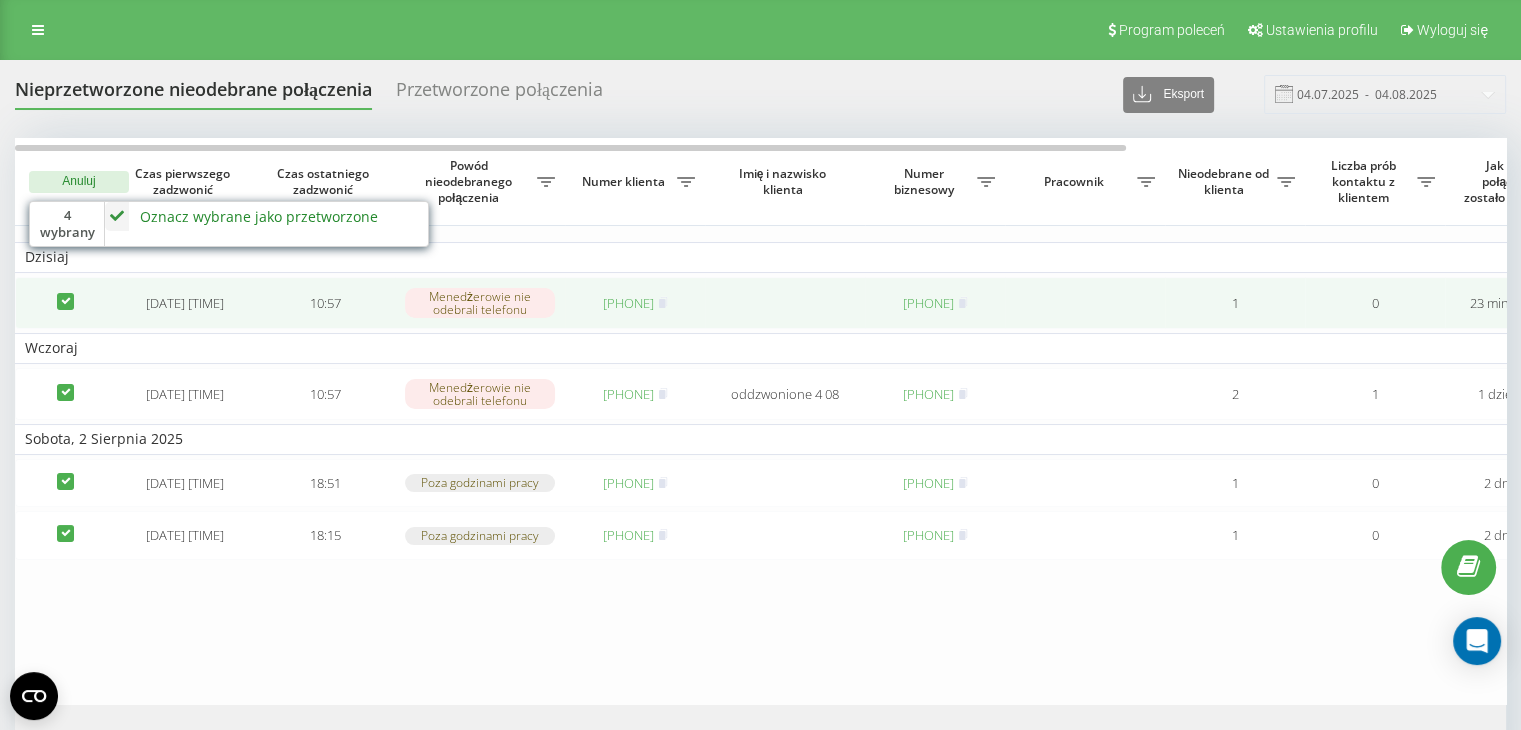 click at bounding box center (65, 293) 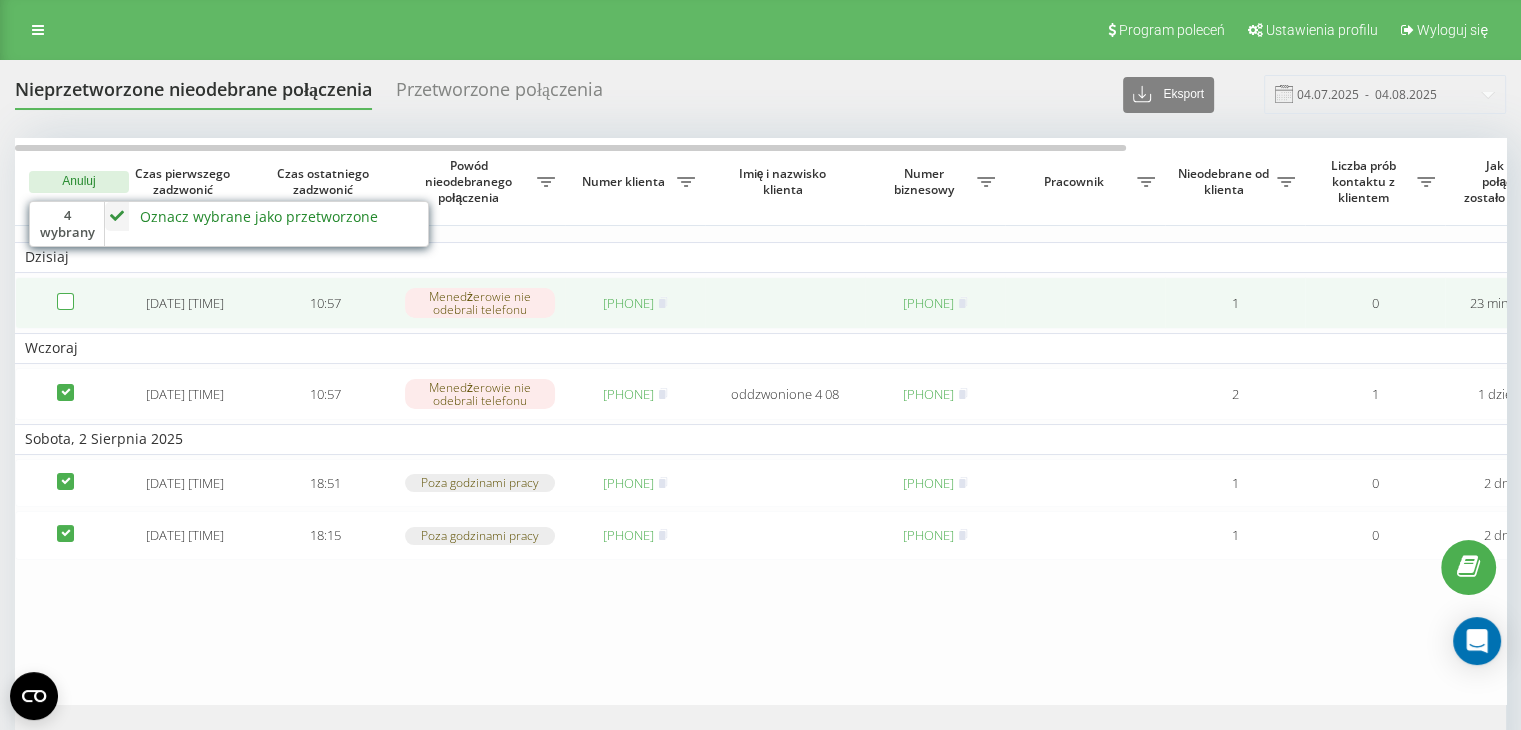 checkbox on "false" 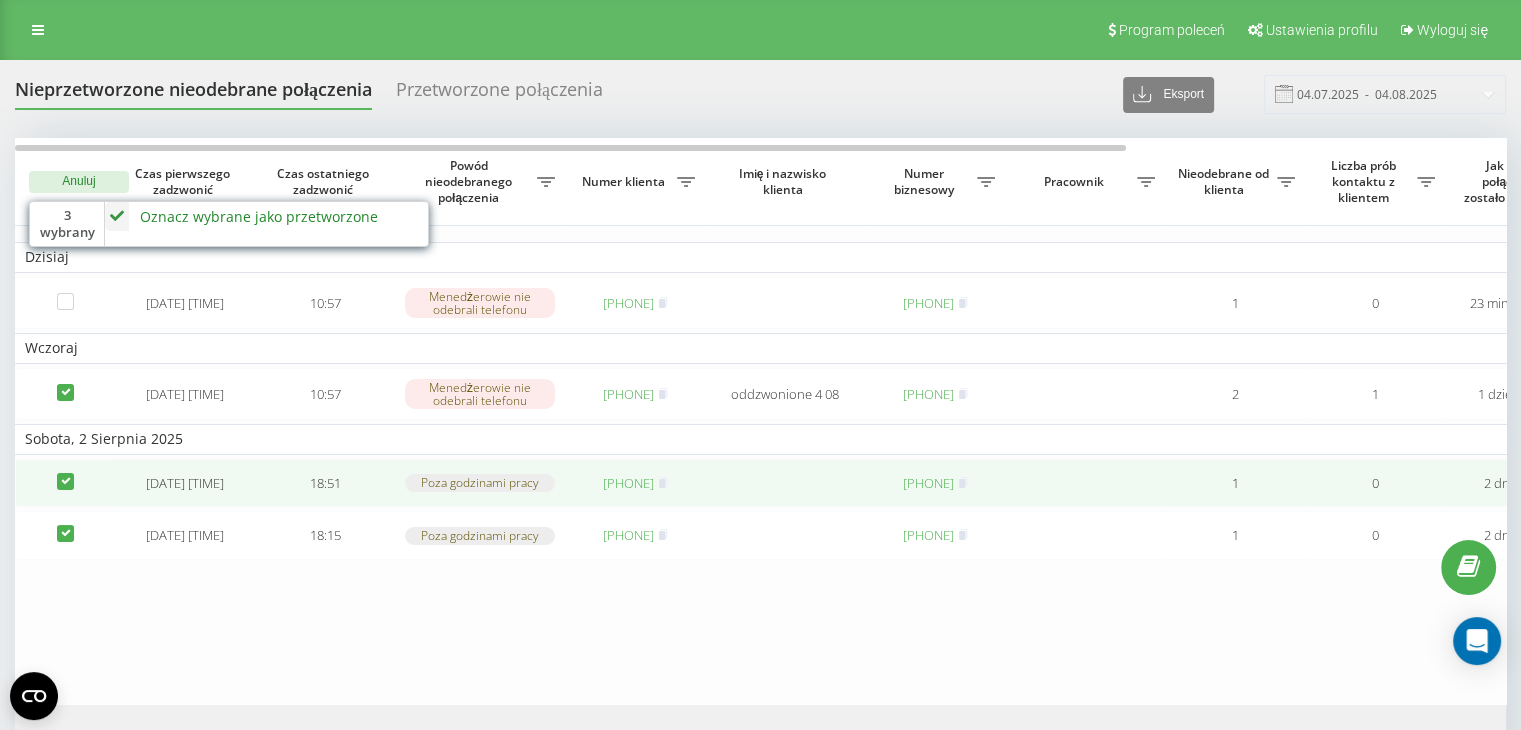 click at bounding box center (65, 473) 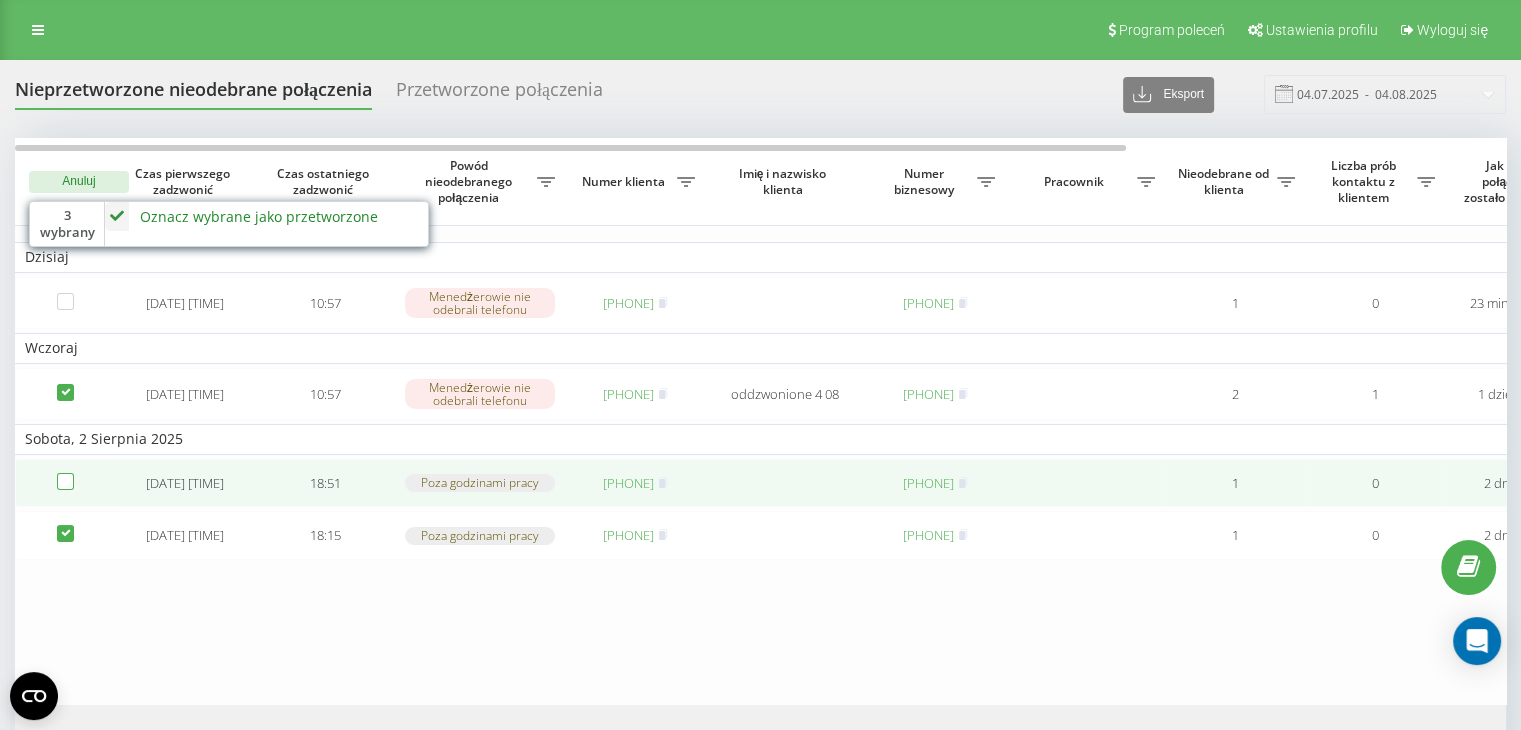 checkbox on "false" 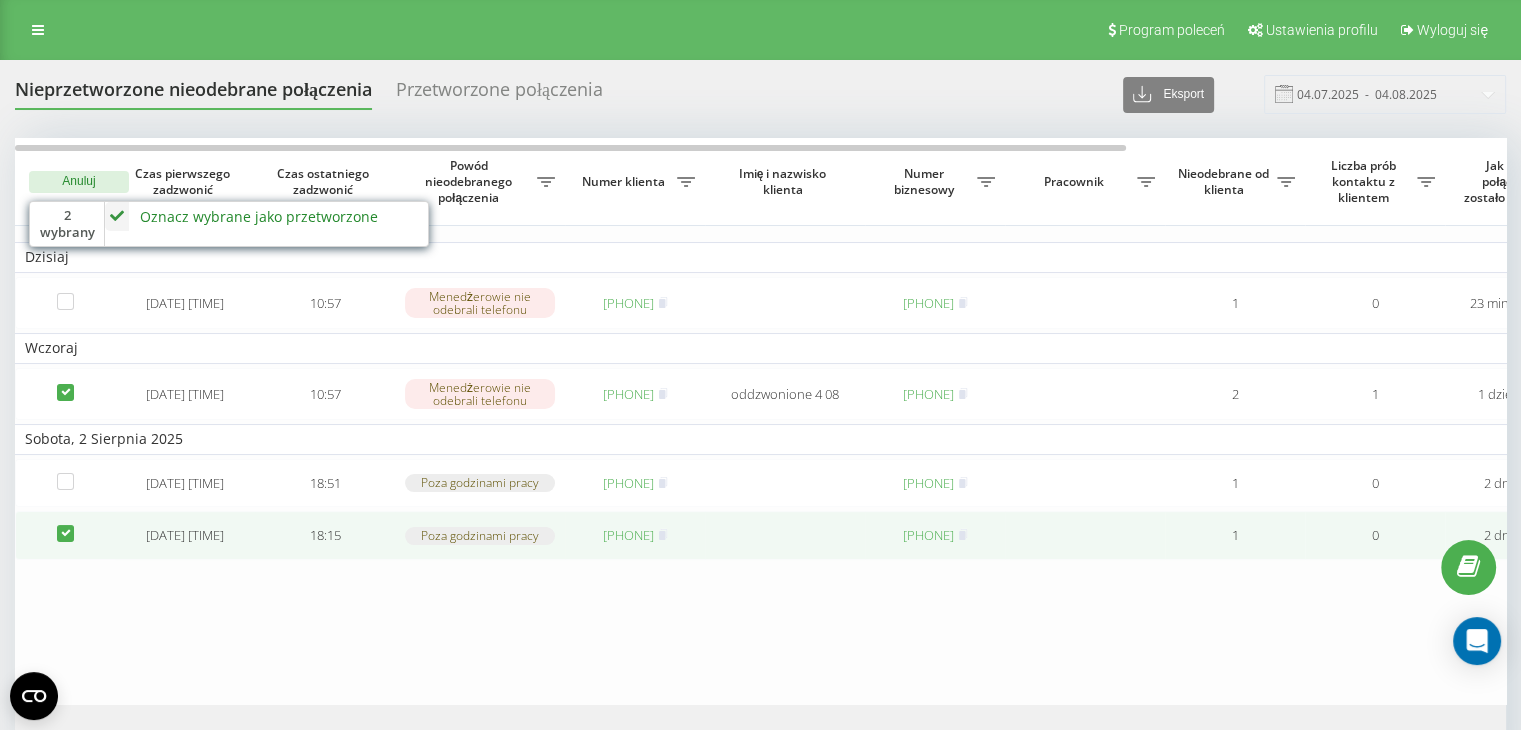 click at bounding box center (65, 525) 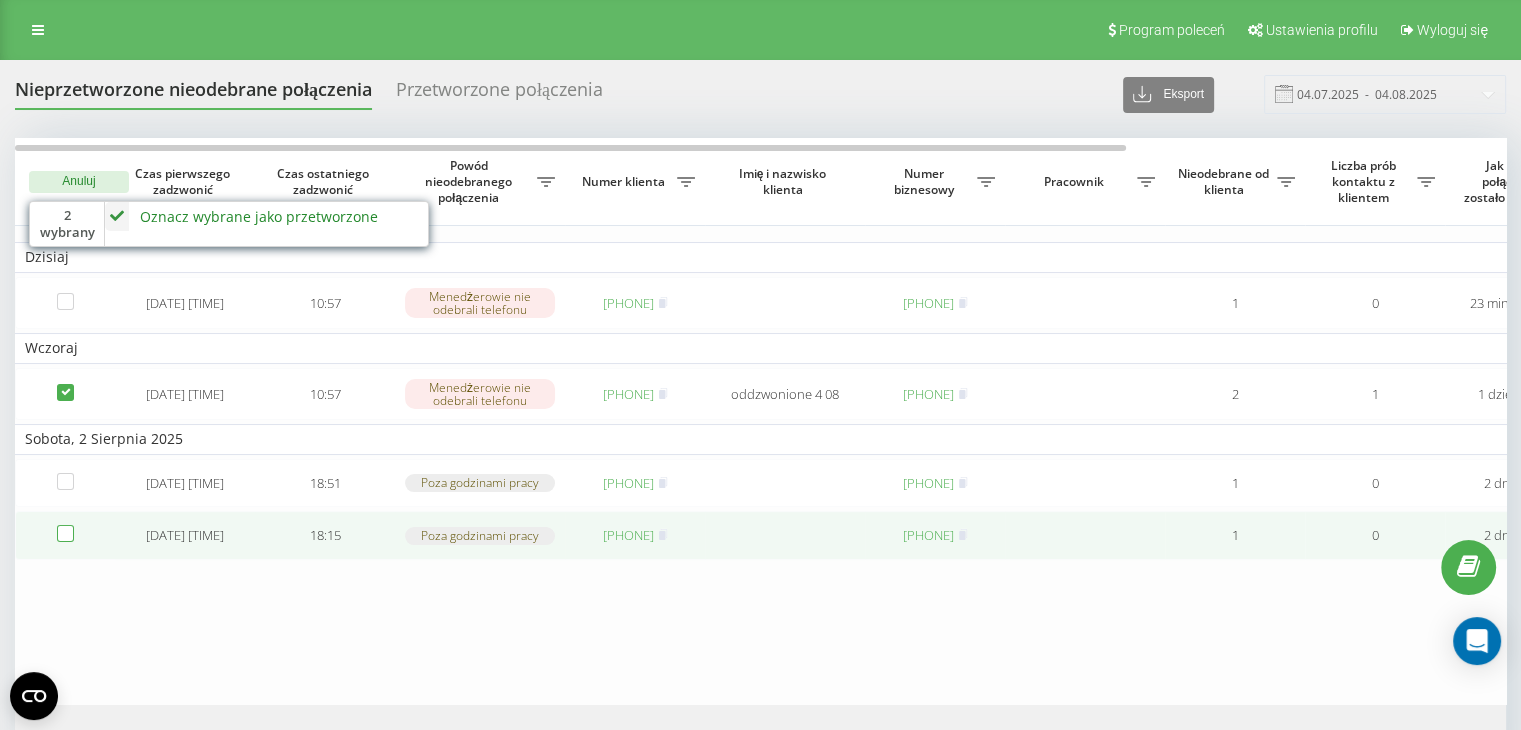 checkbox on "false" 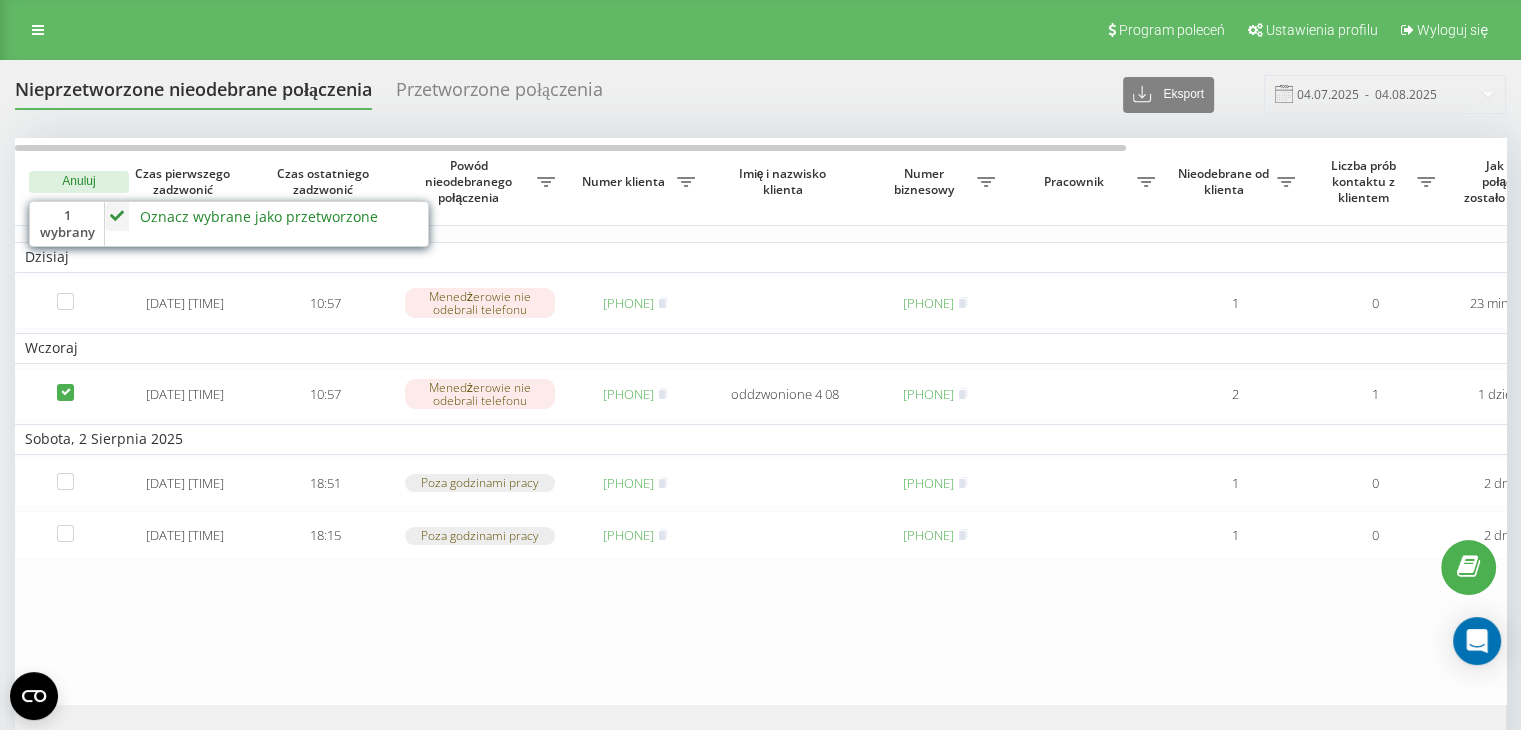 click on "Oznacz wybrane jako przetworzone" at bounding box center [259, 216] 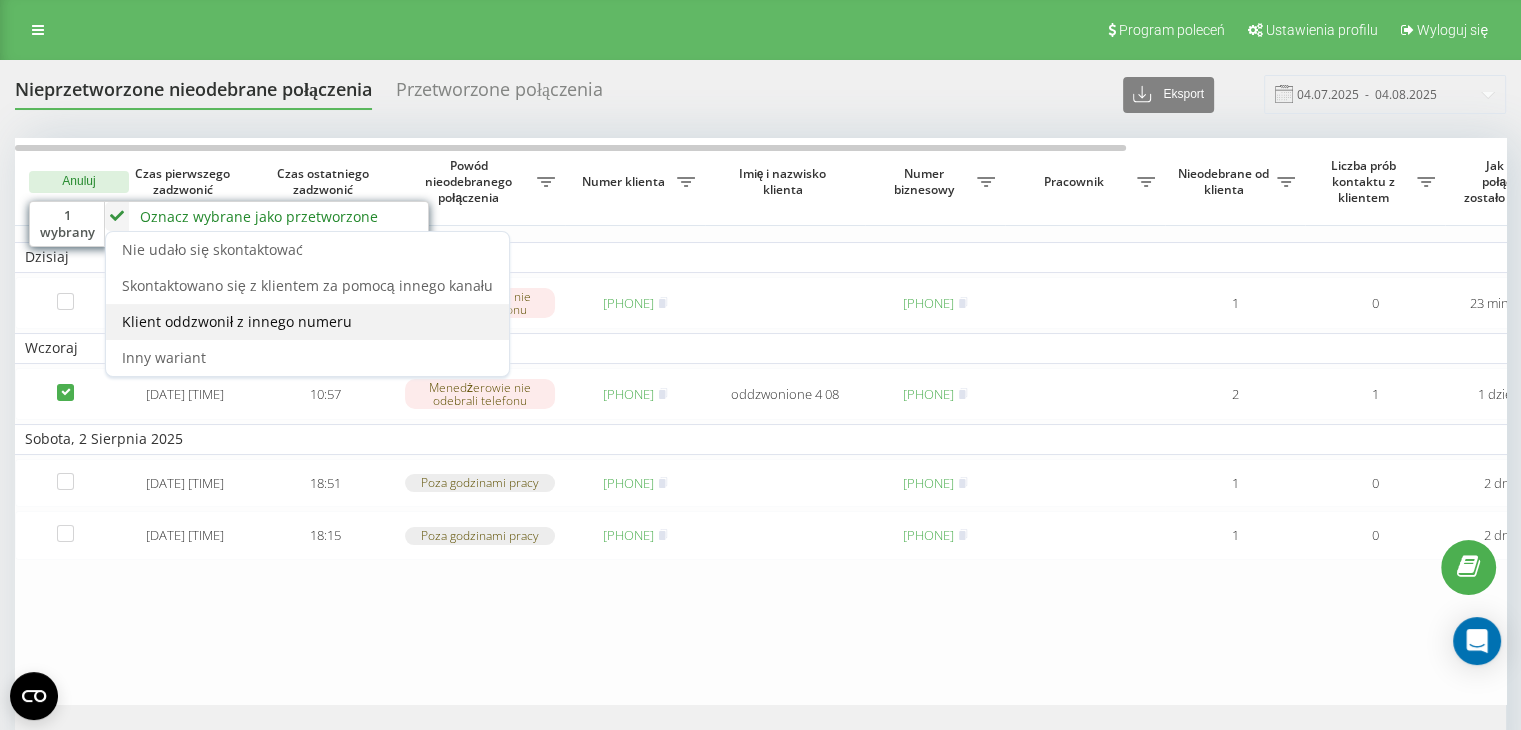 click on "Klient oddzwonił z innego numeru" at bounding box center (237, 321) 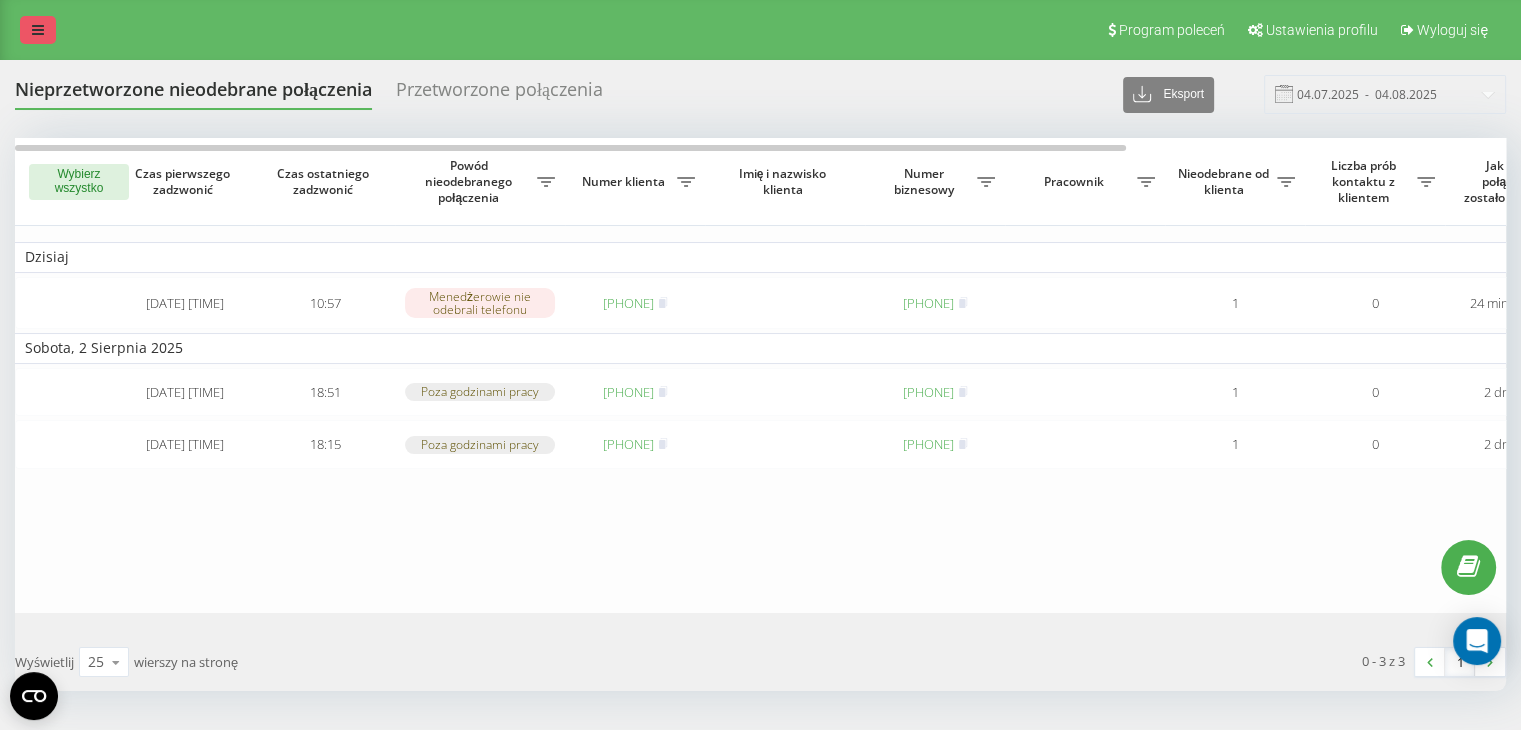 click at bounding box center [38, 30] 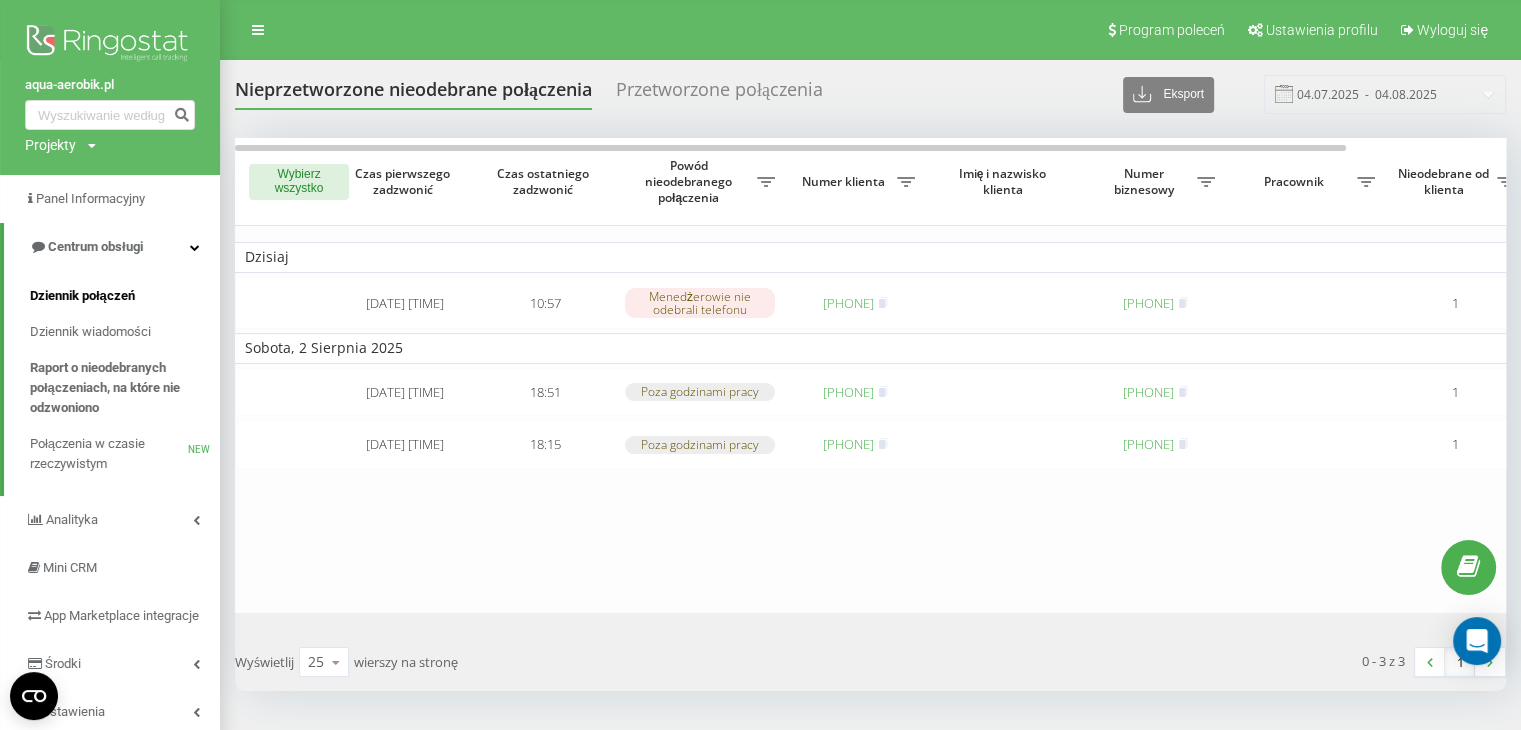 click on "Dziennik połączeń" at bounding box center [82, 296] 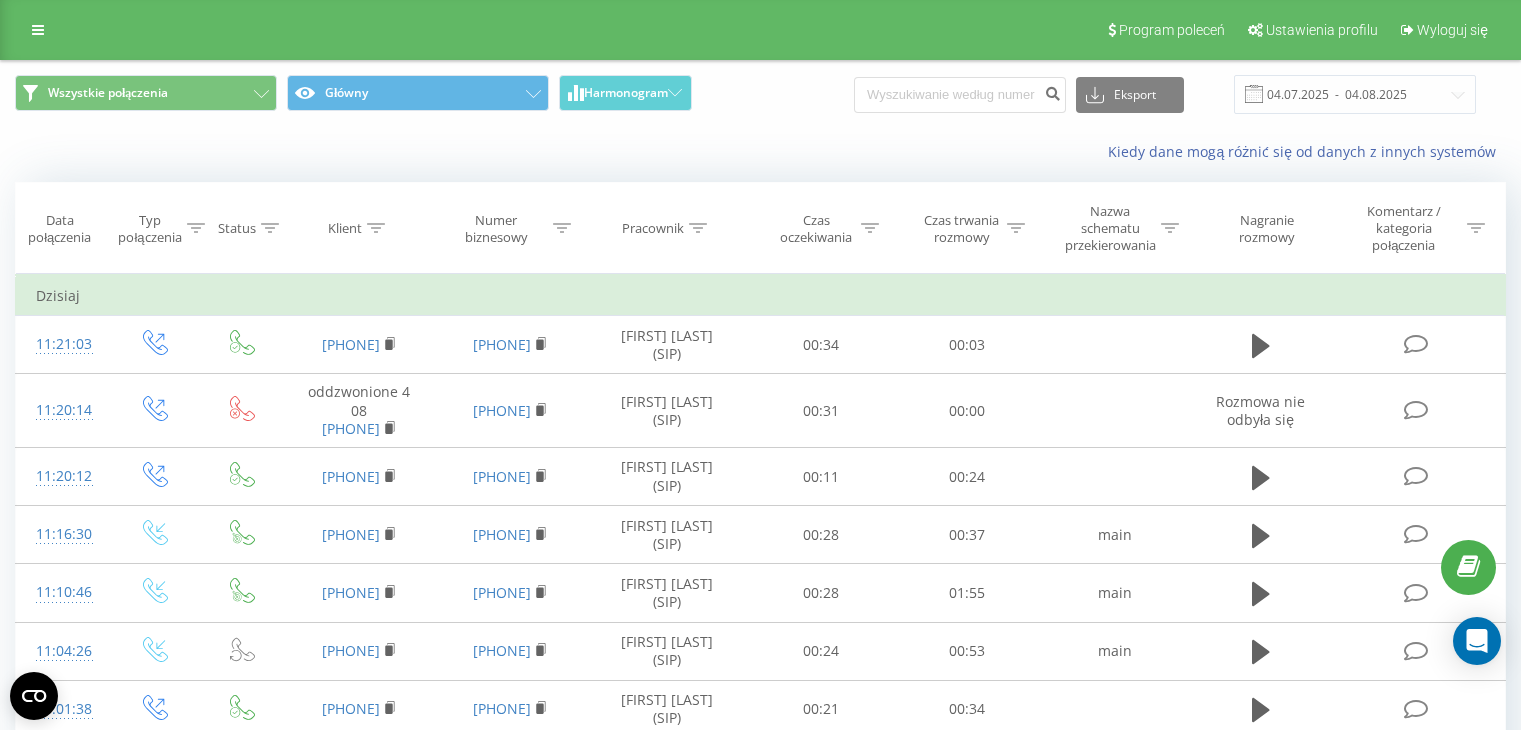 scroll, scrollTop: 0, scrollLeft: 0, axis: both 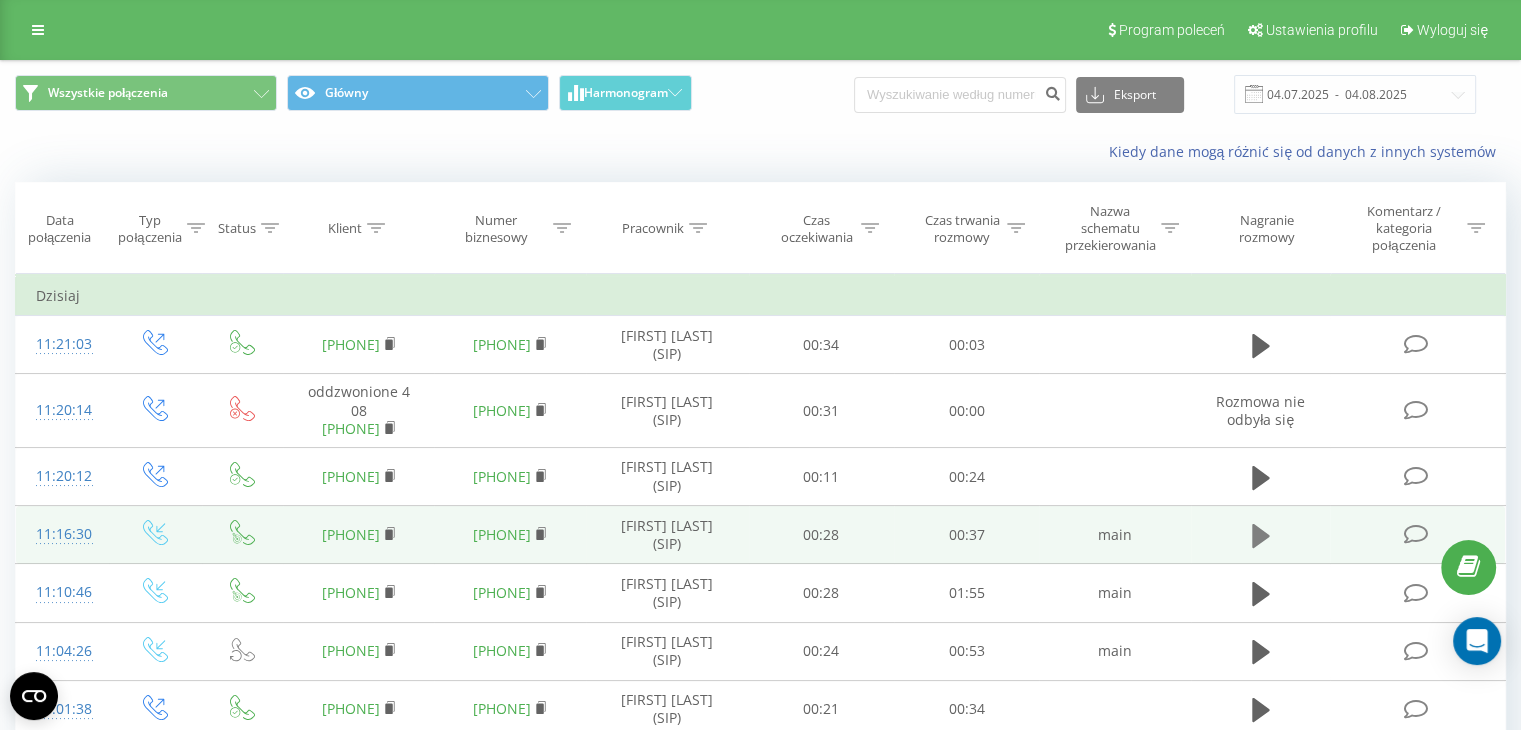 click at bounding box center (1261, 536) 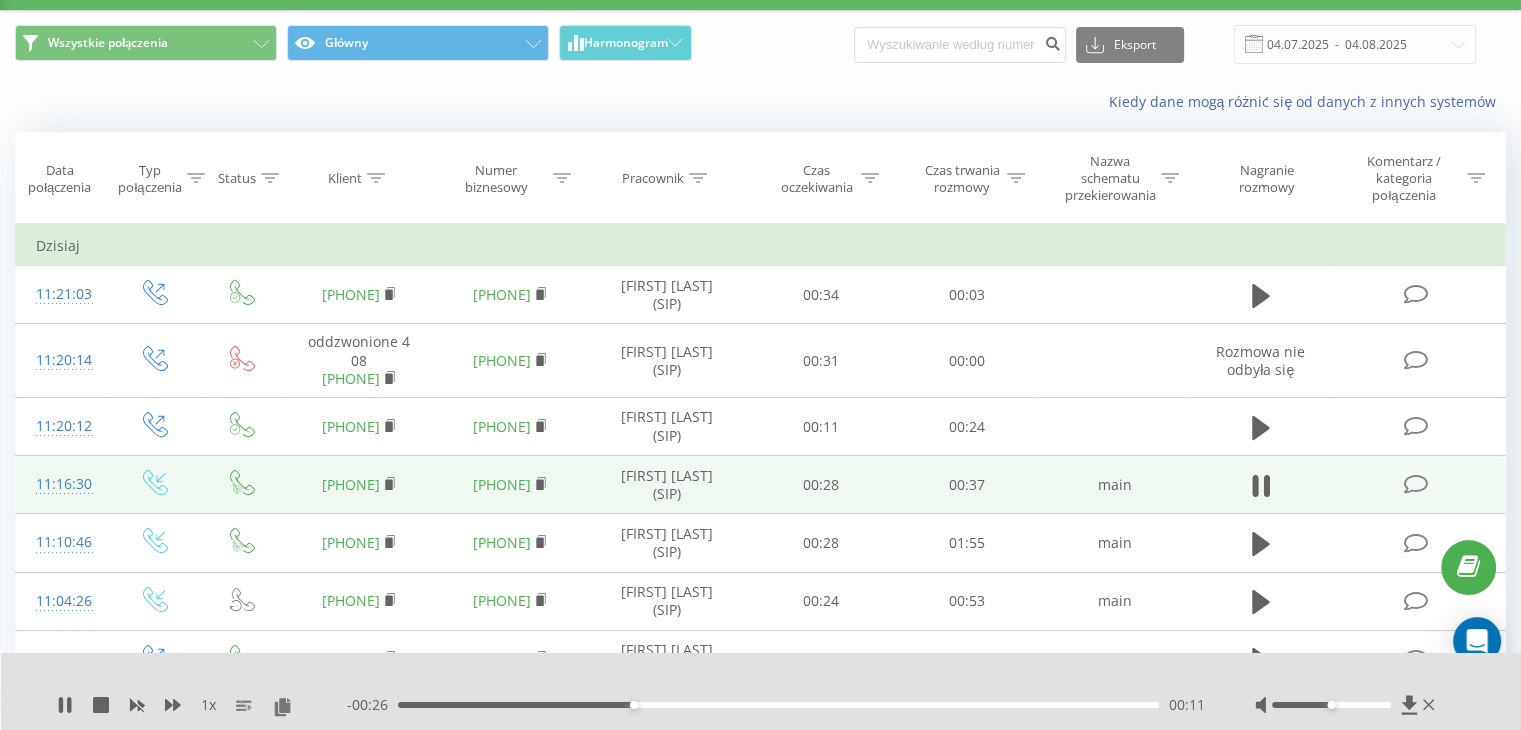scroll, scrollTop: 103, scrollLeft: 0, axis: vertical 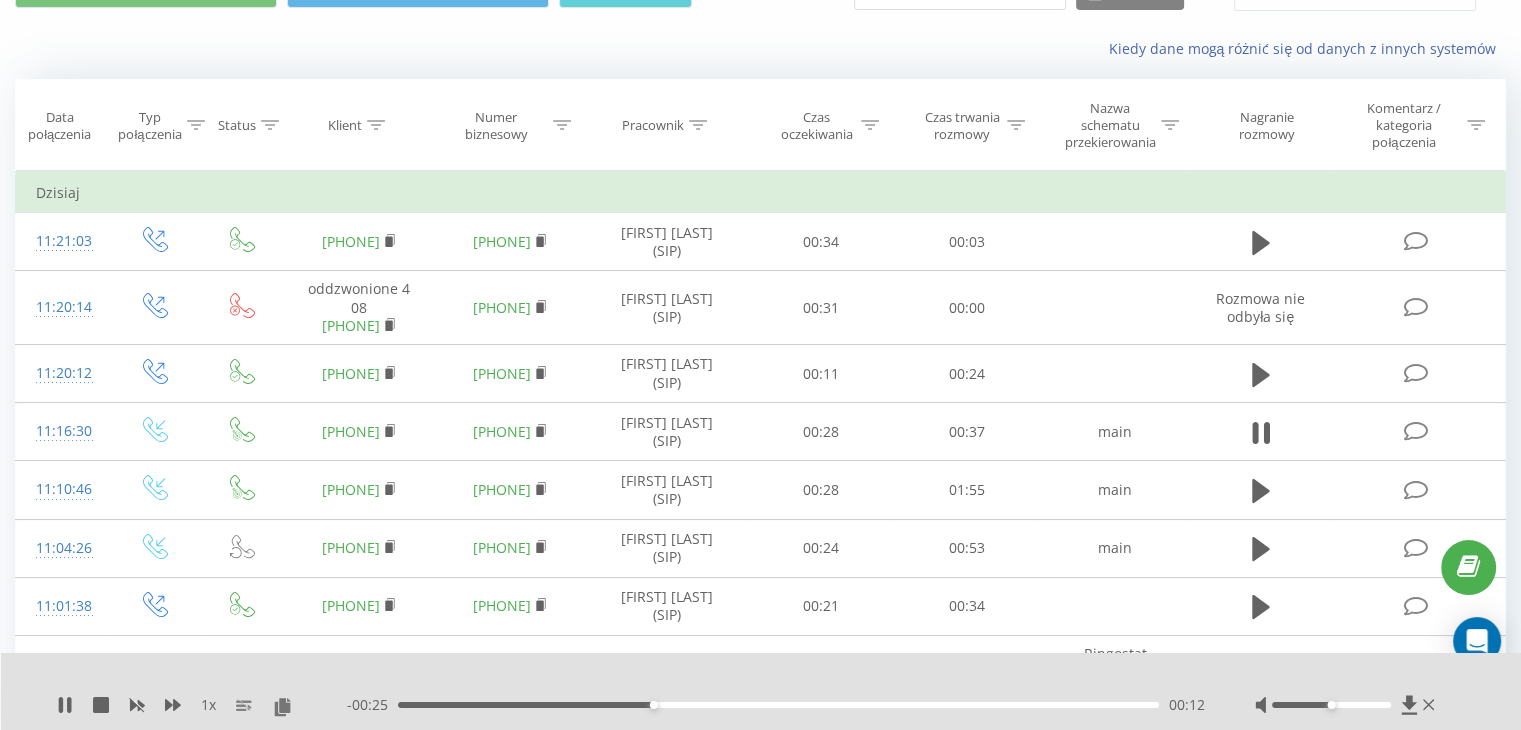 click at bounding box center [748, 679] 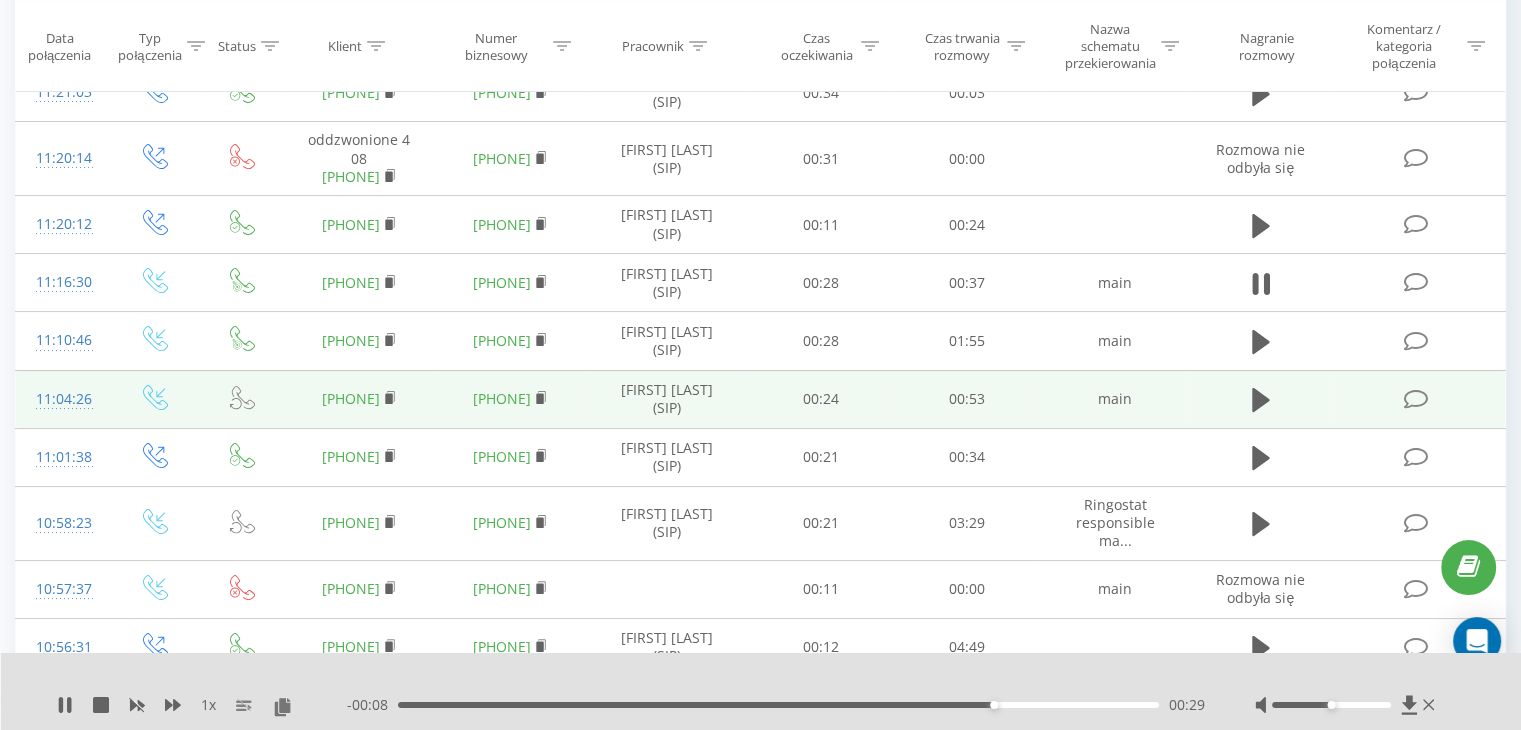 scroll, scrollTop: 256, scrollLeft: 0, axis: vertical 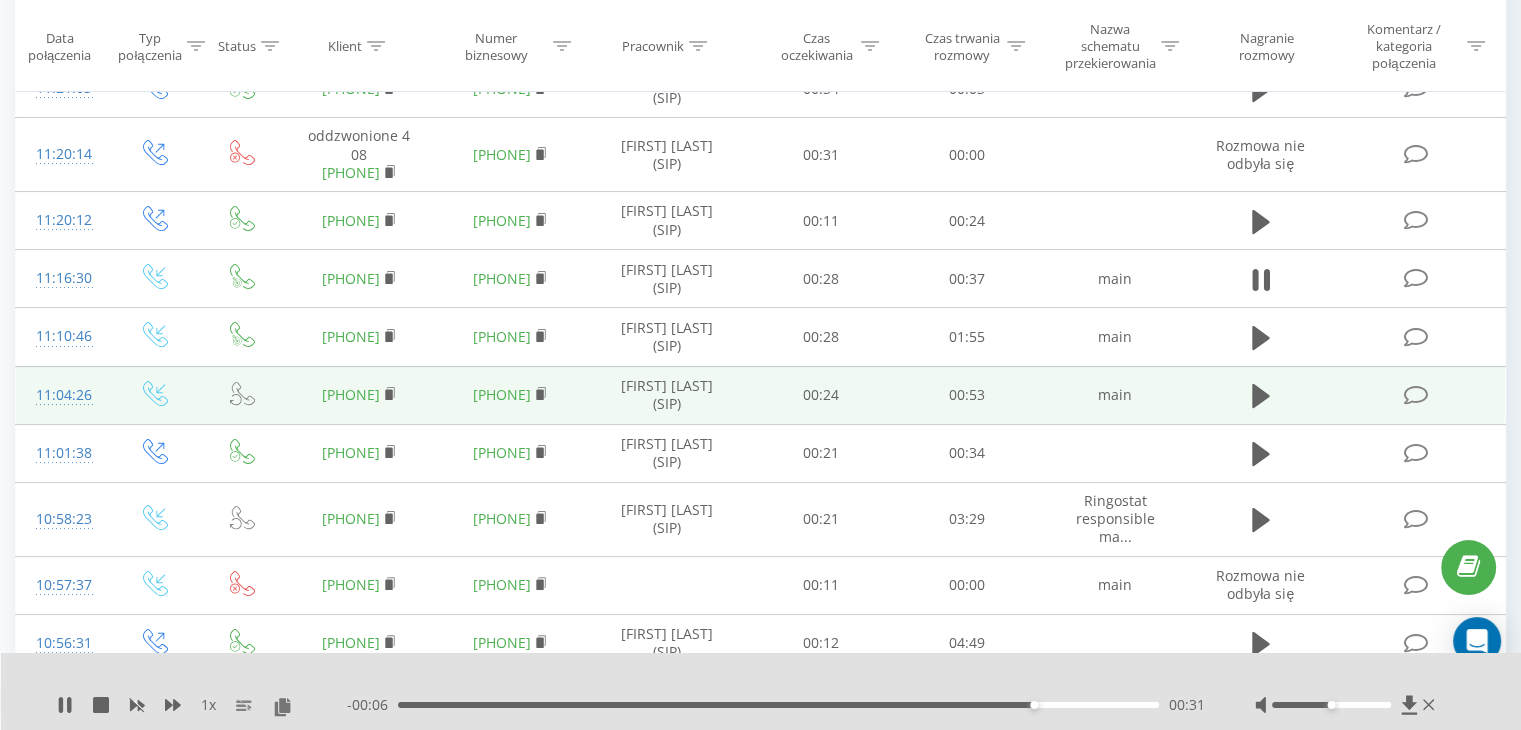 click at bounding box center [1261, 395] 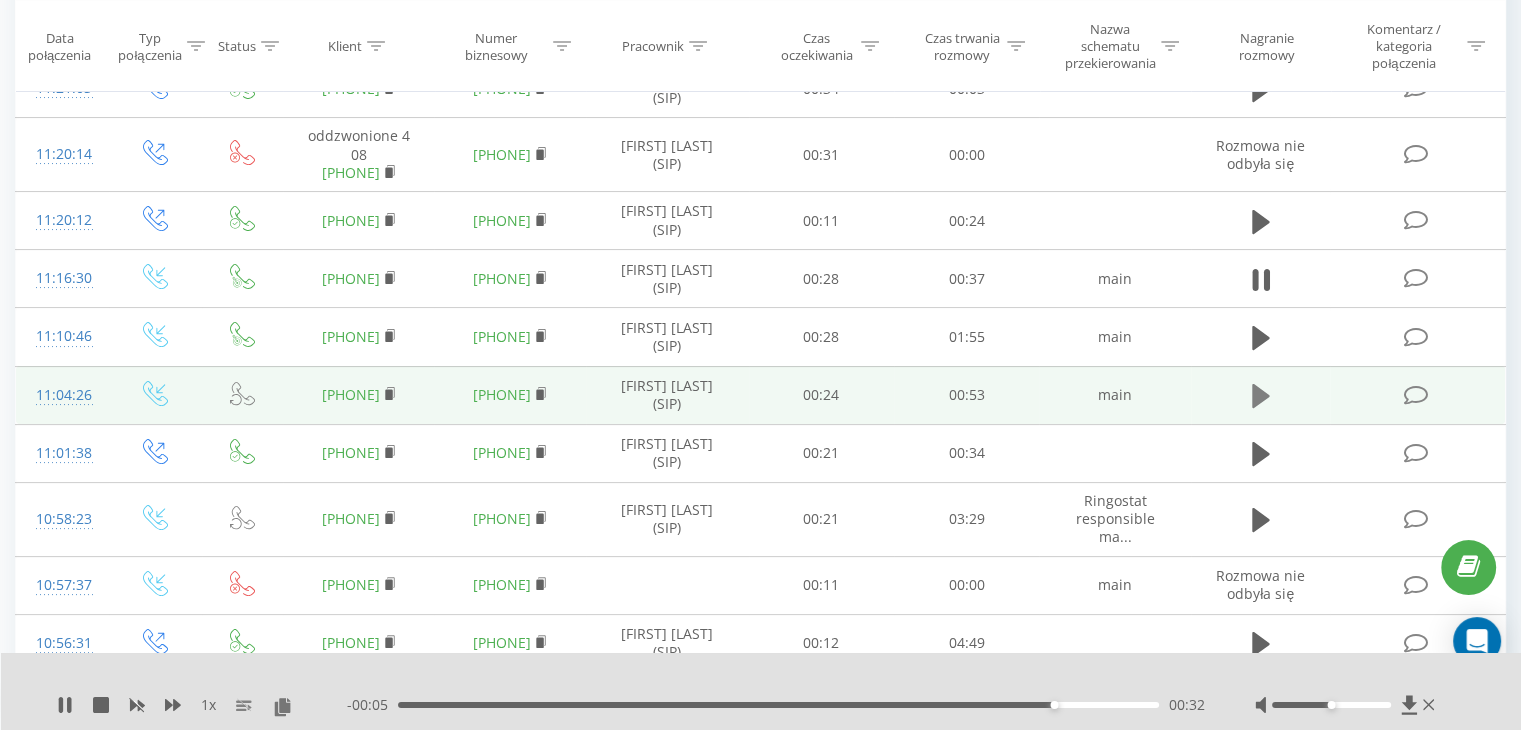 click 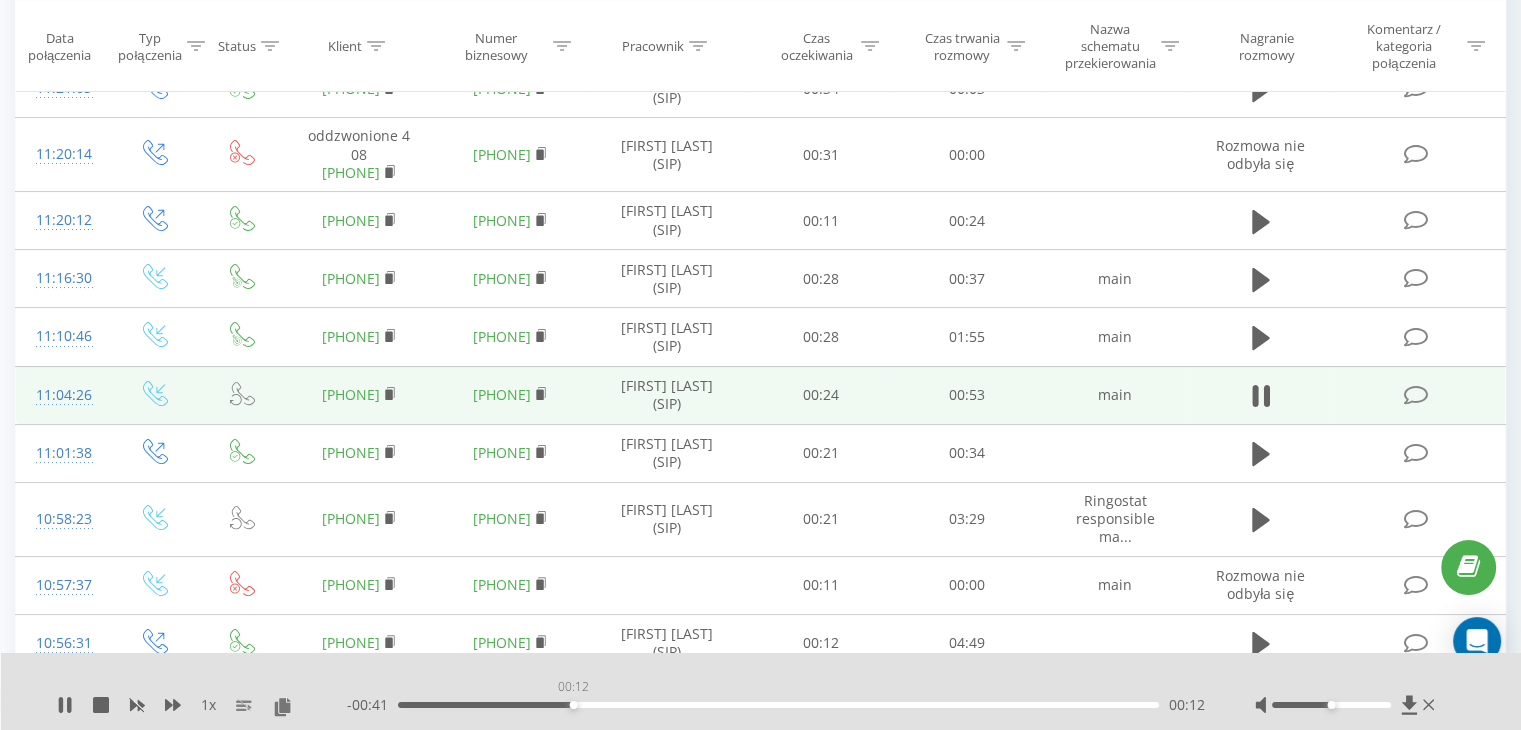 click on "00:12" at bounding box center (778, 705) 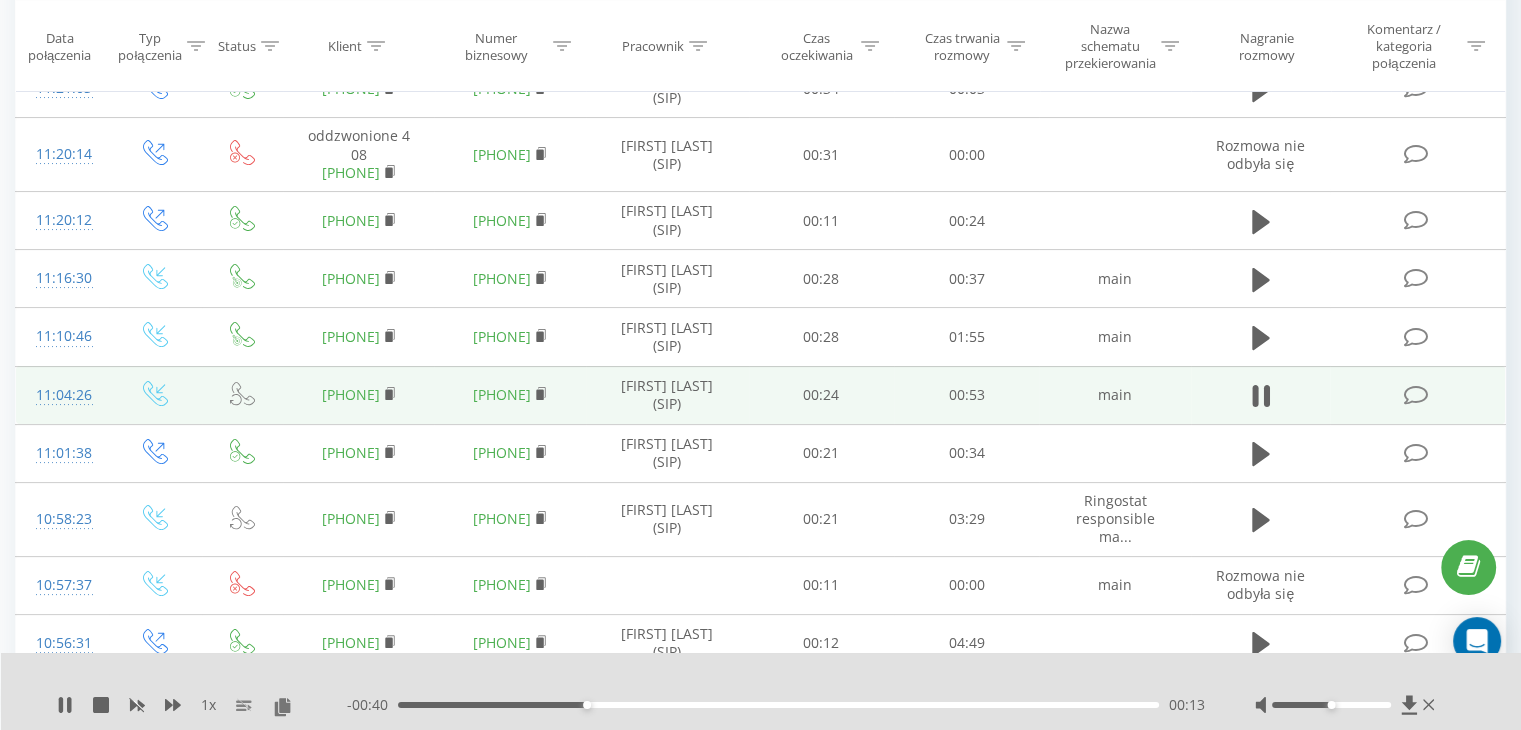 click on "- 00:40 00:13   00:13" at bounding box center (776, 705) 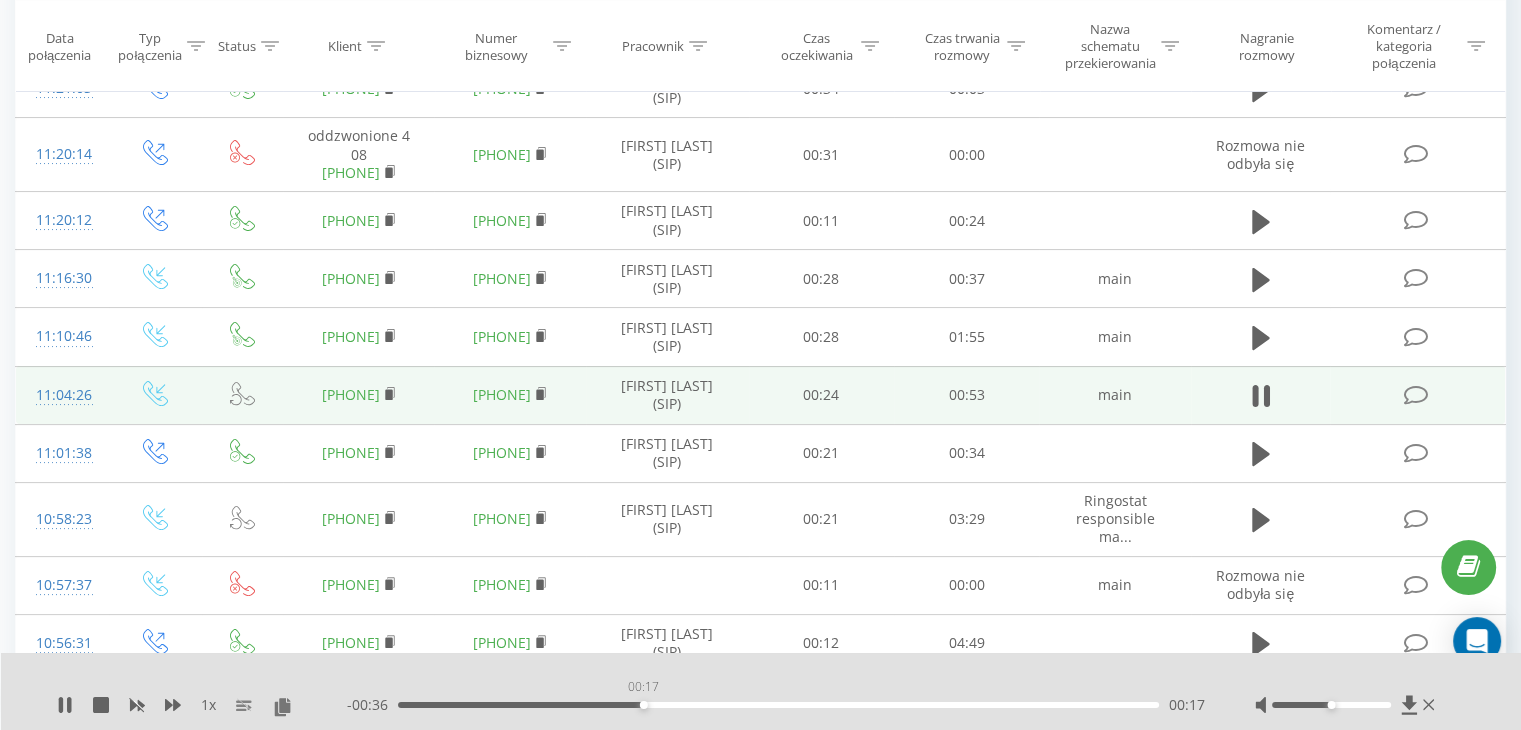 click on "00:17" at bounding box center [778, 705] 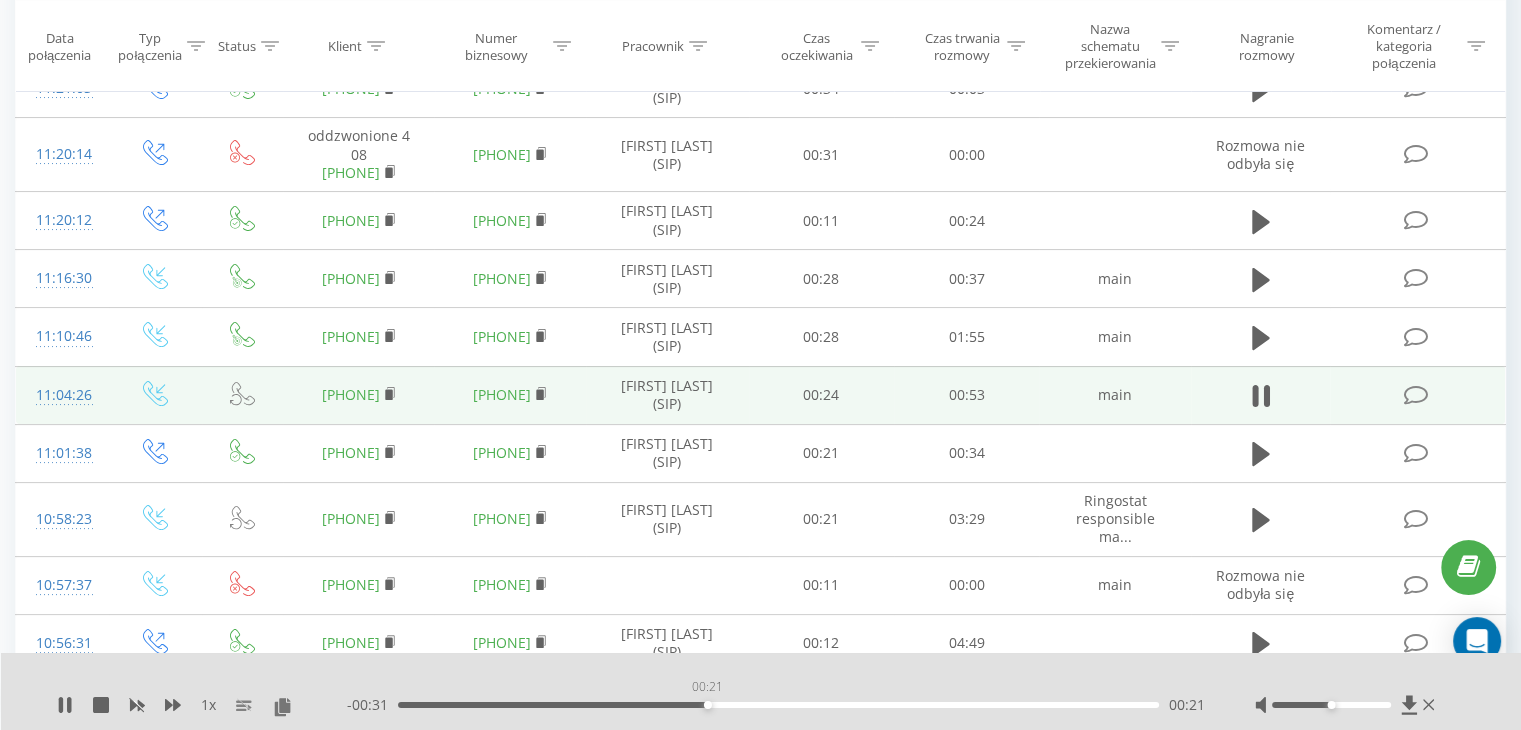 click on "00:21" at bounding box center (778, 705) 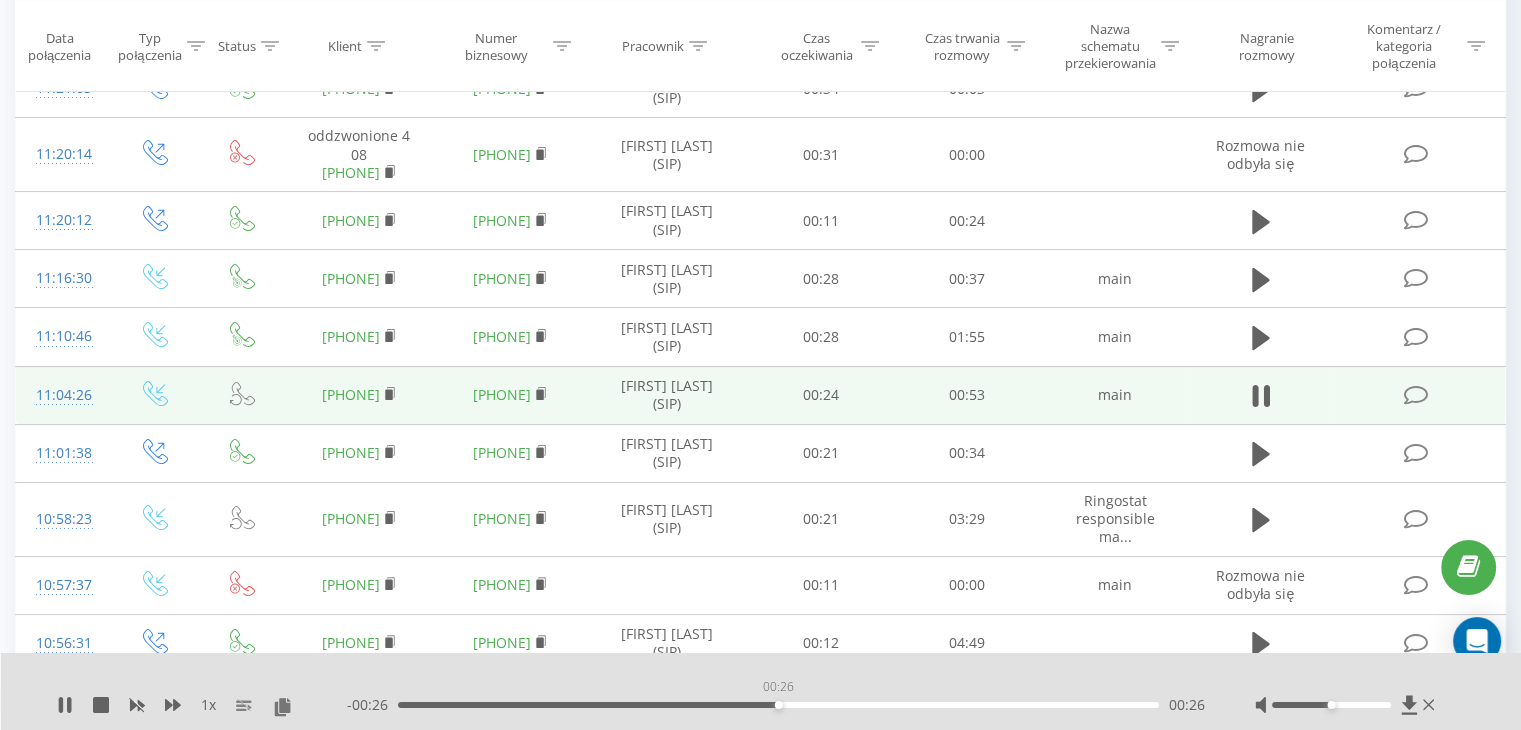 click on "00:26" at bounding box center [778, 705] 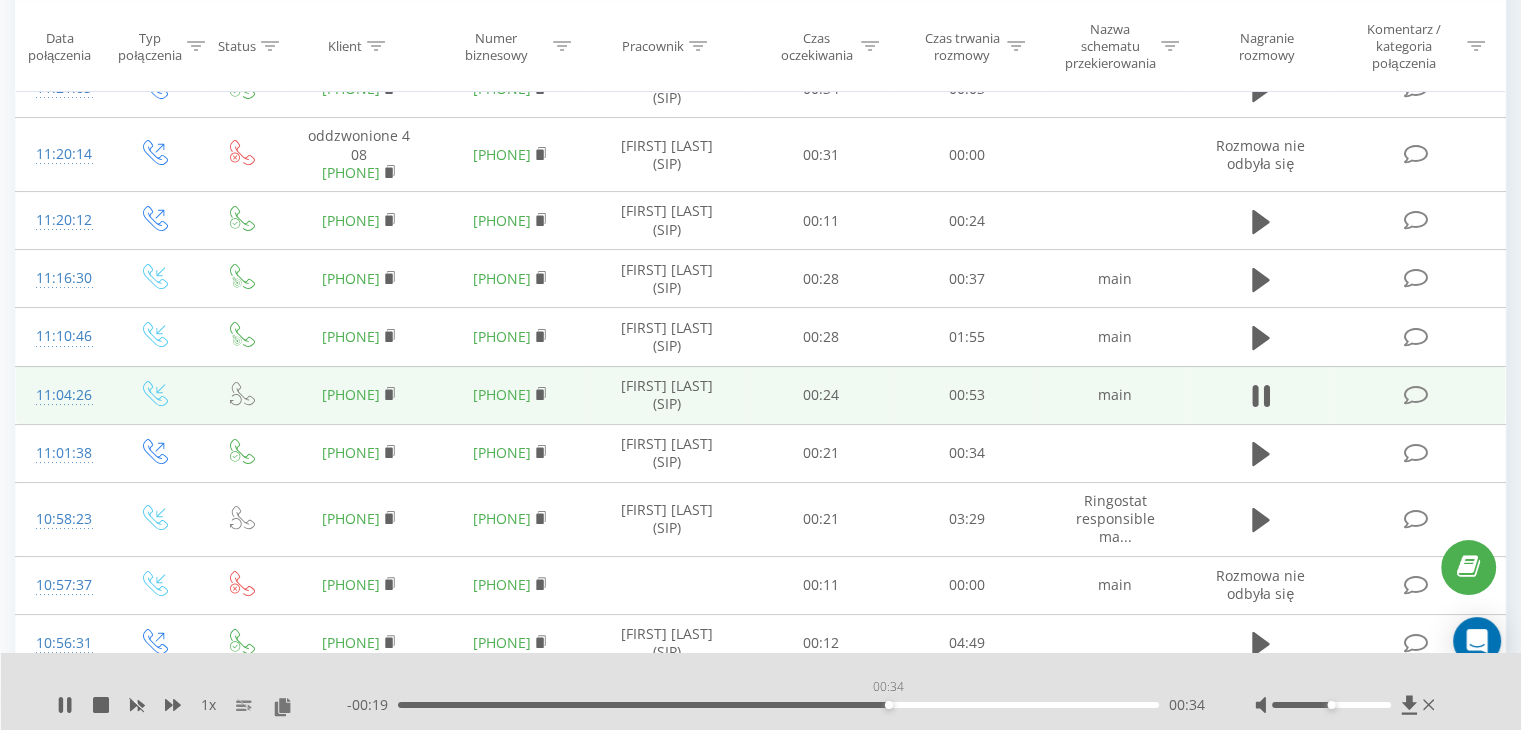 click on "00:34" at bounding box center (778, 705) 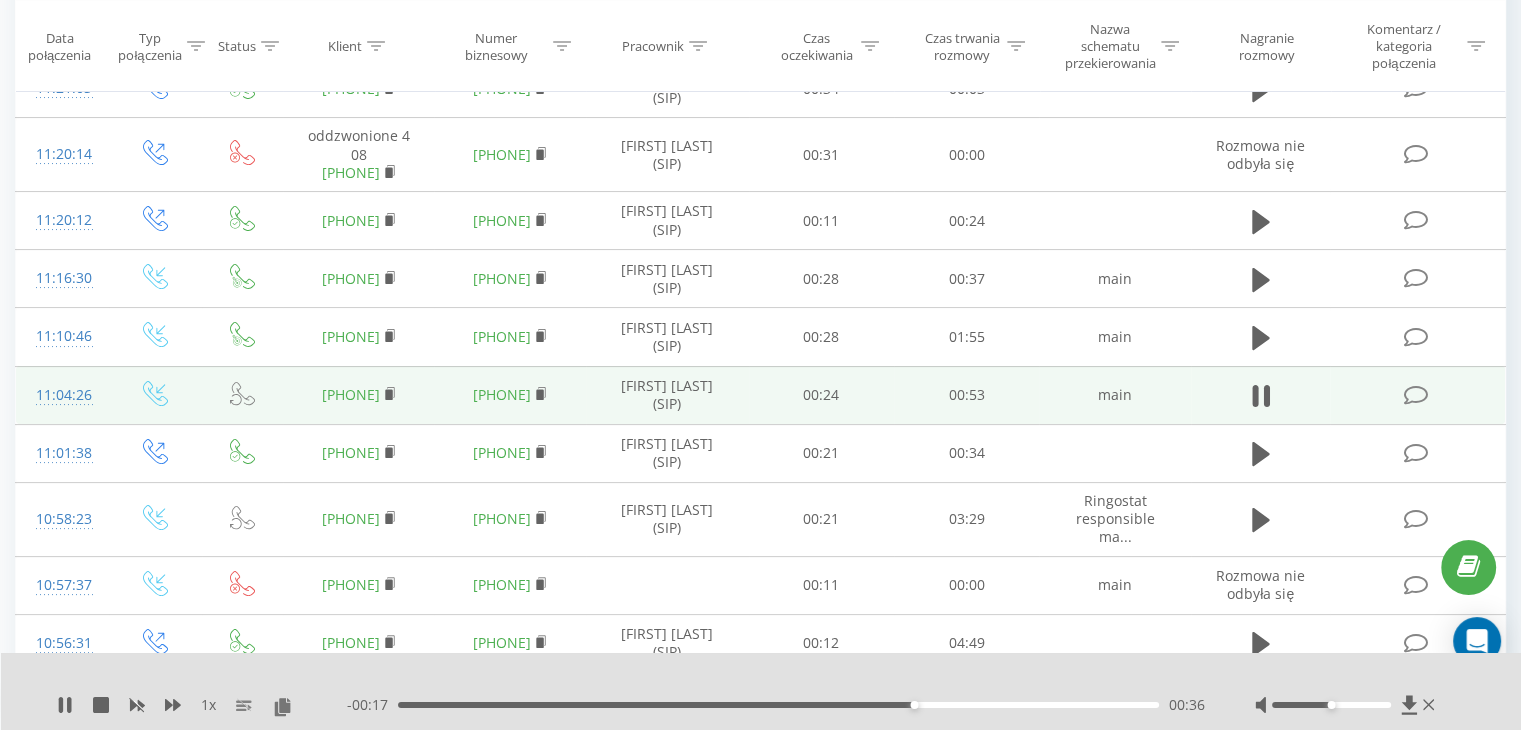 click on "- 00:17 00:36   00:36" at bounding box center [776, 705] 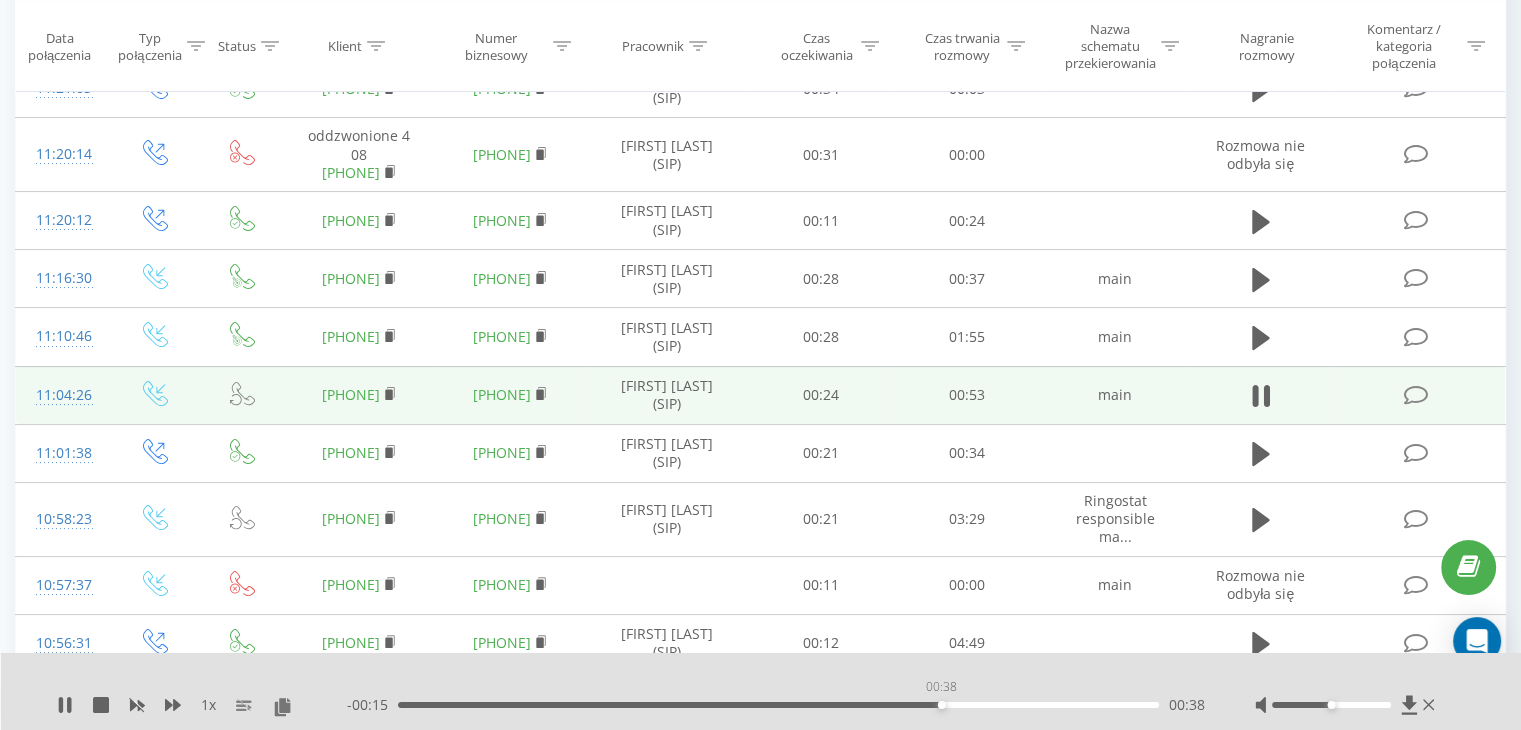 click on "00:38" at bounding box center [778, 705] 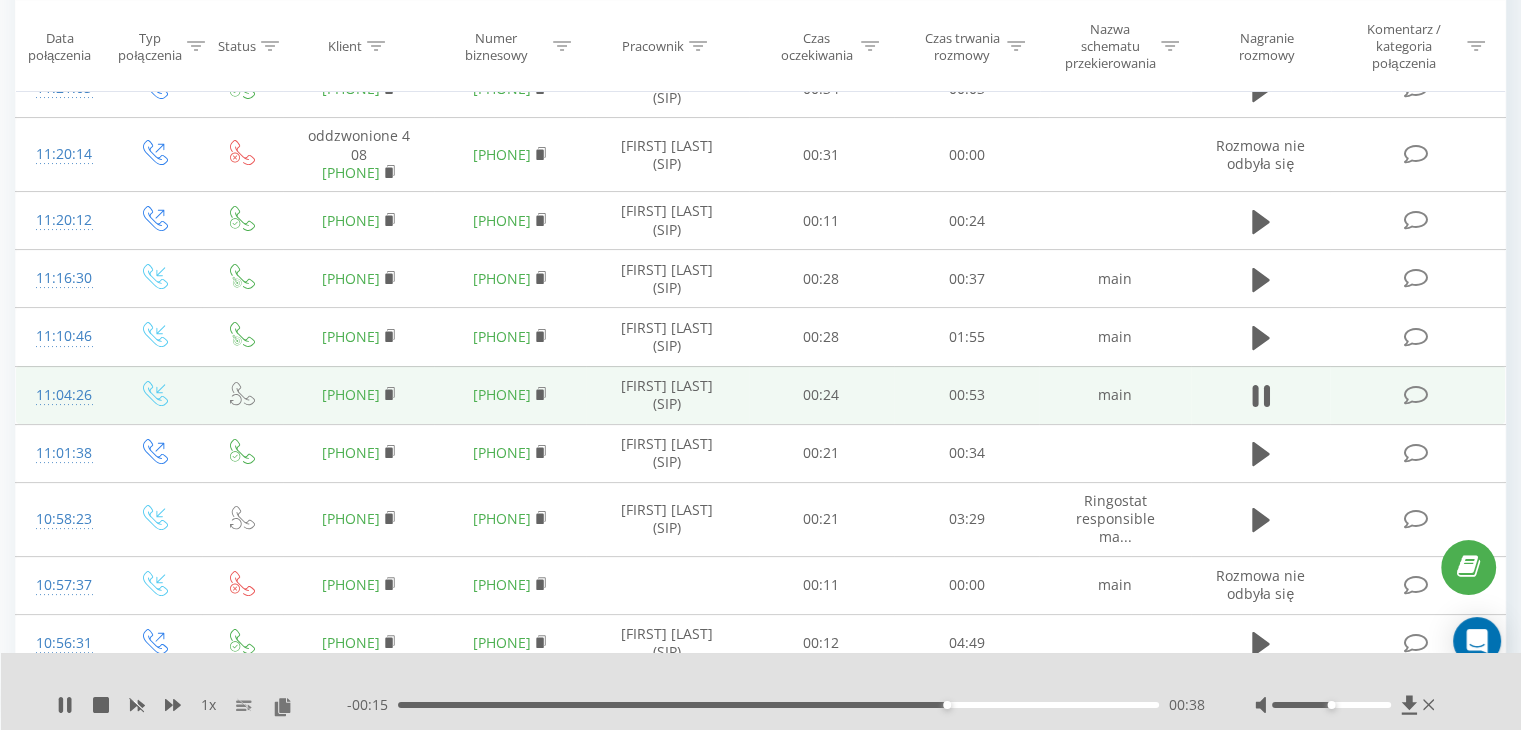 drag, startPoint x: 985, startPoint y: 700, endPoint x: 997, endPoint y: 701, distance: 12.0415945 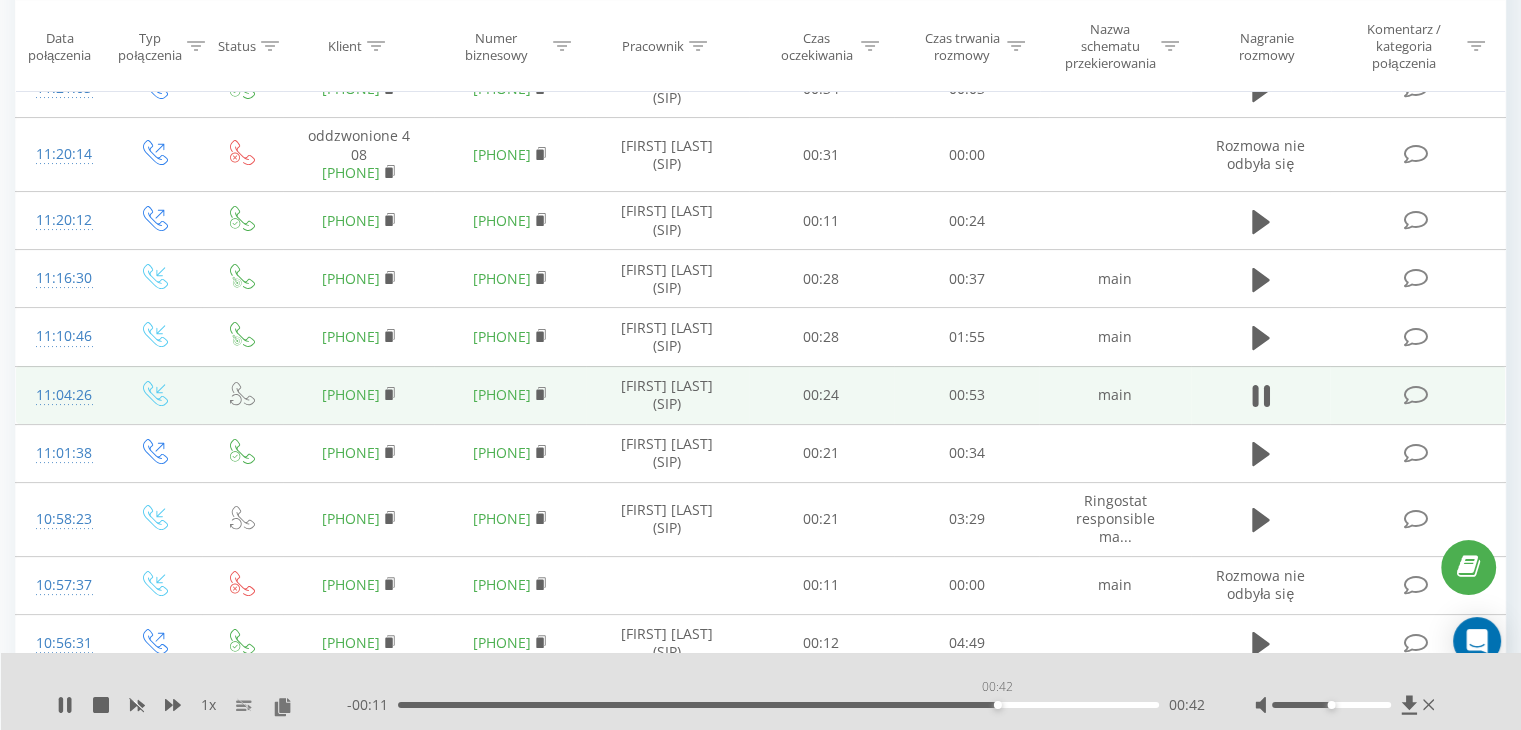 click on "00:42" at bounding box center (778, 705) 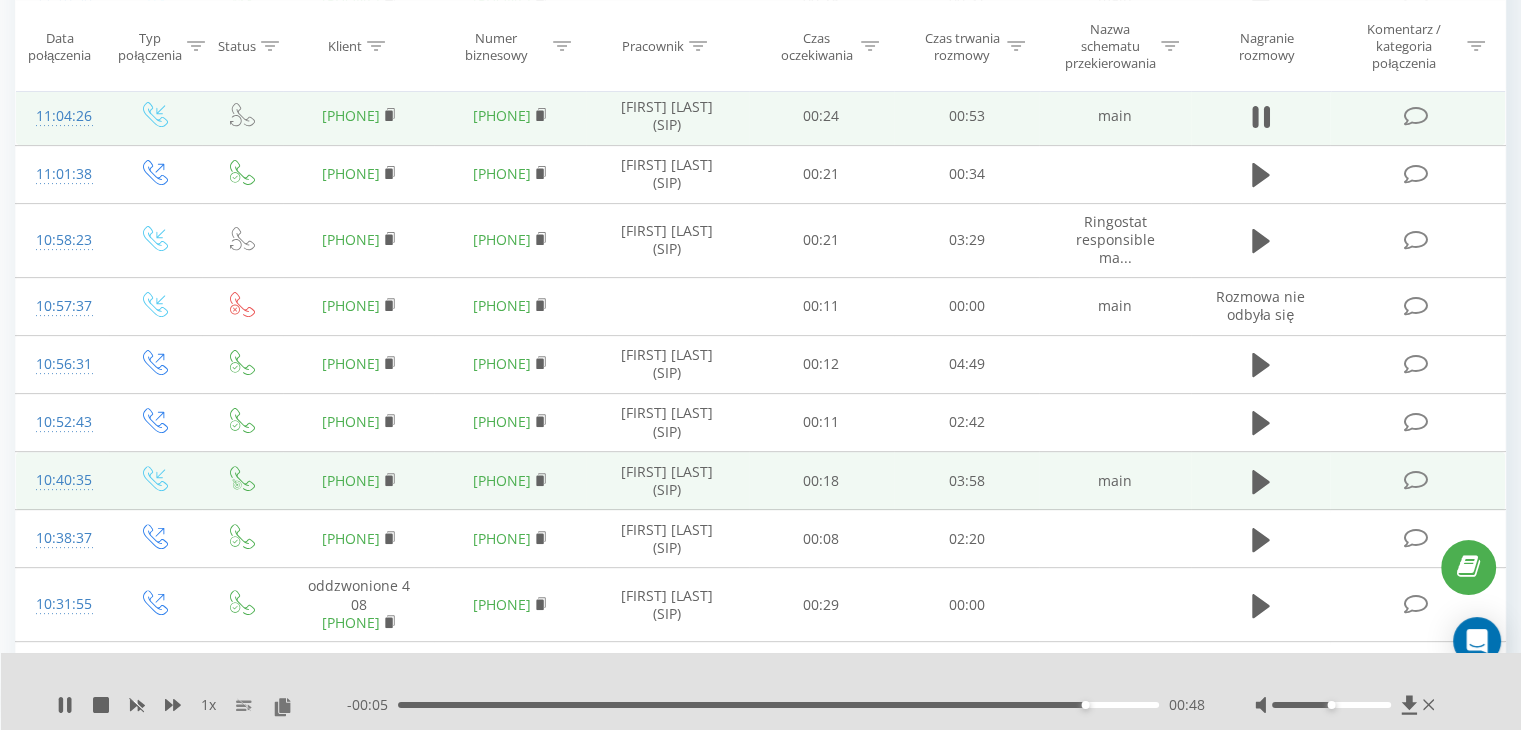 scroll, scrollTop: 536, scrollLeft: 0, axis: vertical 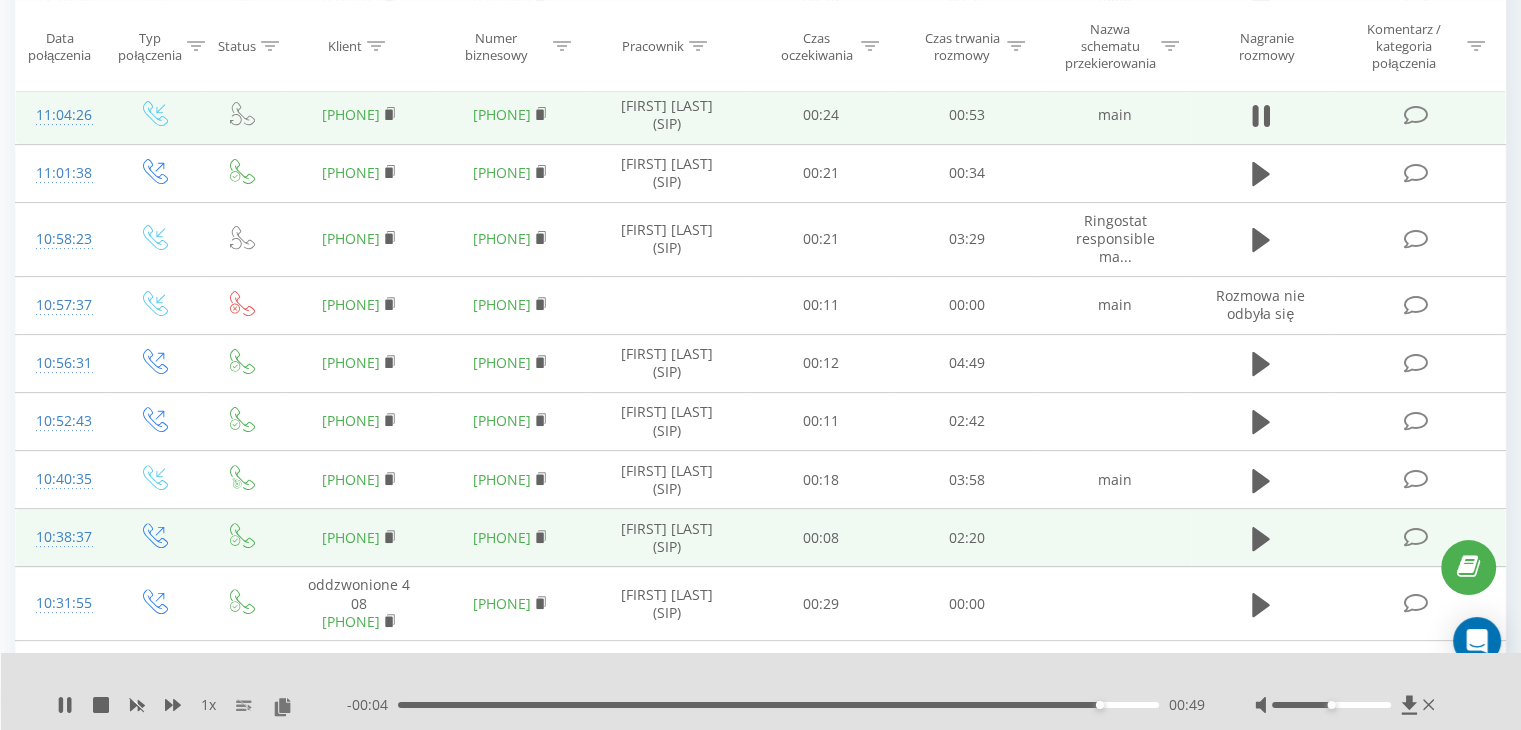 click at bounding box center (1261, 538) 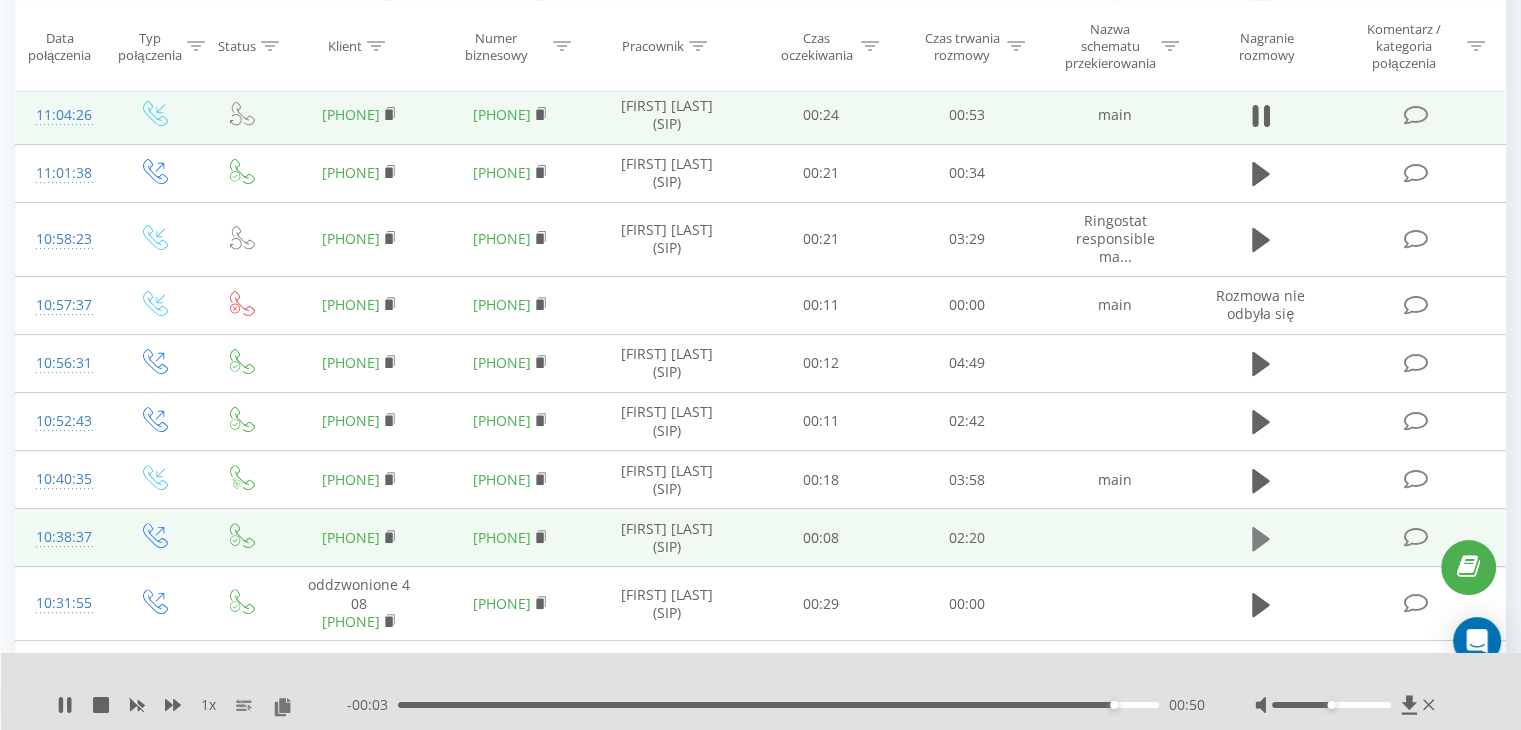 click 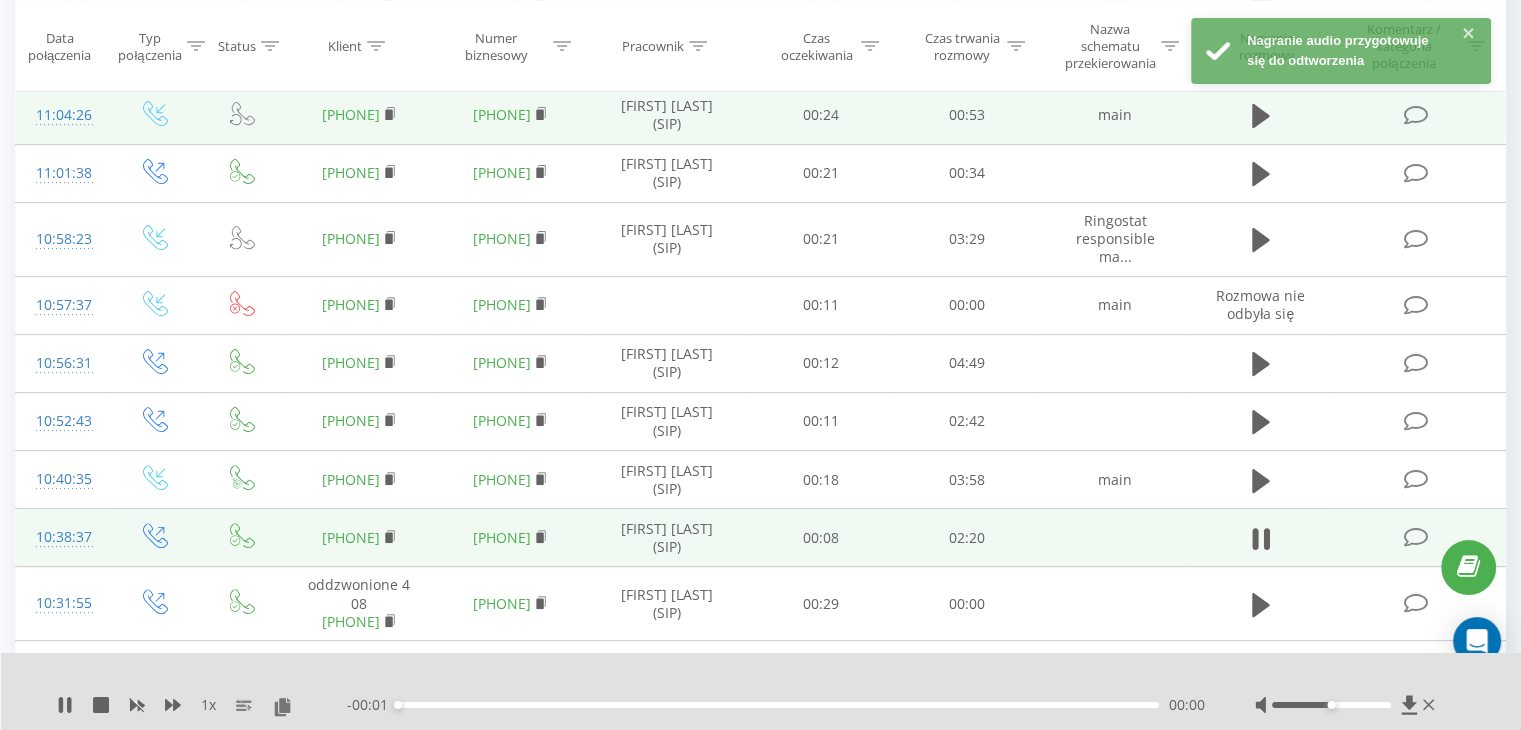 click on "00:00" at bounding box center [778, 705] 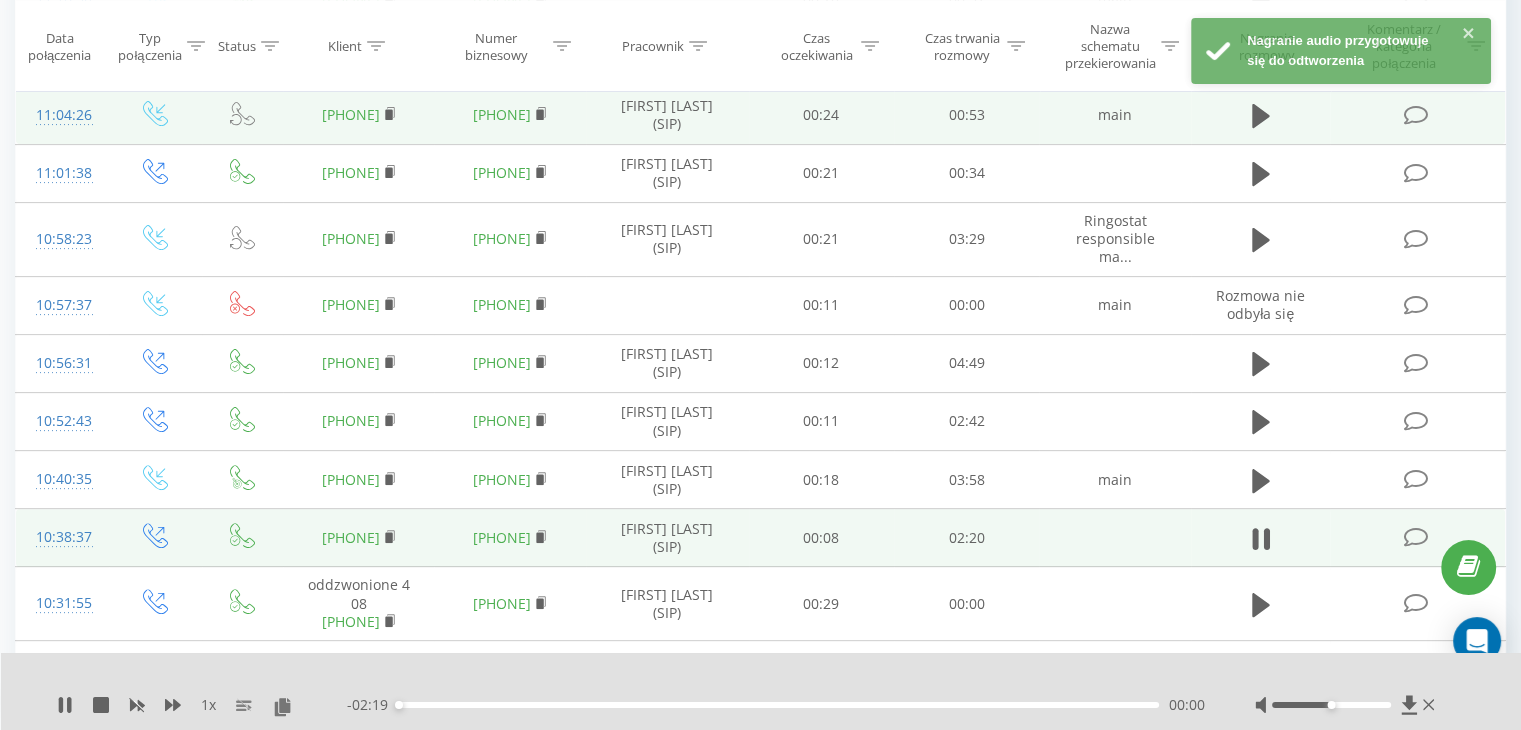 click on "- 02:19" at bounding box center [372, 705] 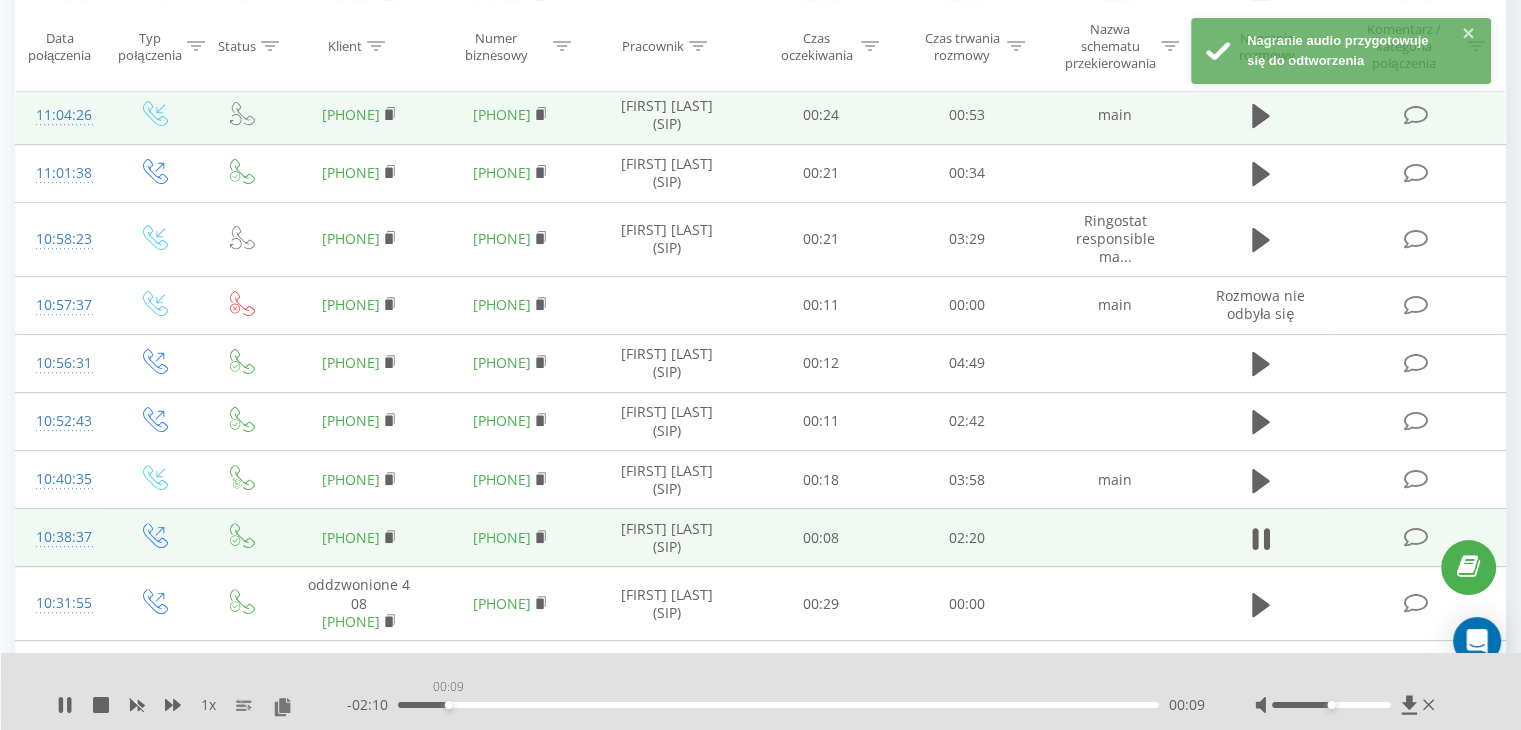 click on "00:09" at bounding box center [778, 705] 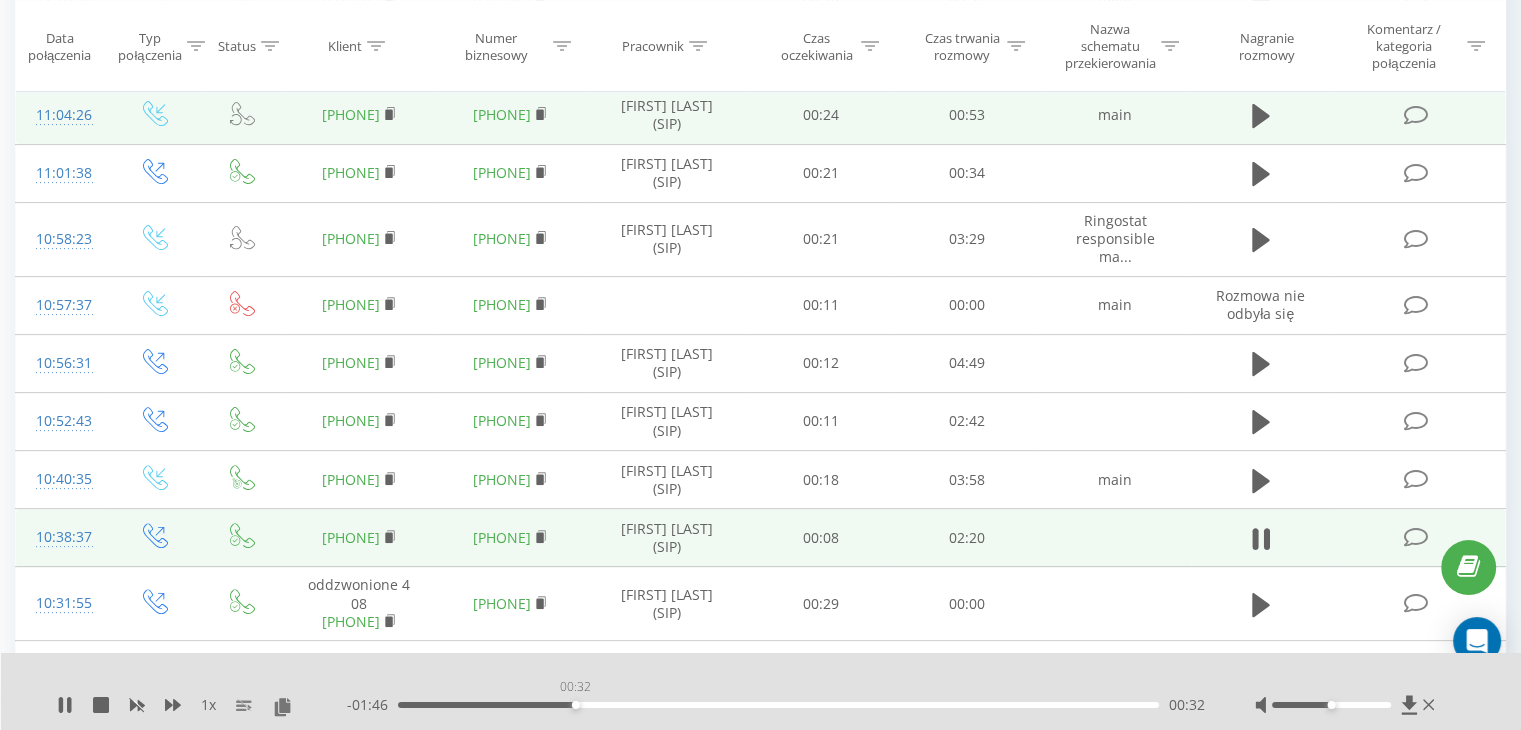 click on "00:32" at bounding box center (778, 705) 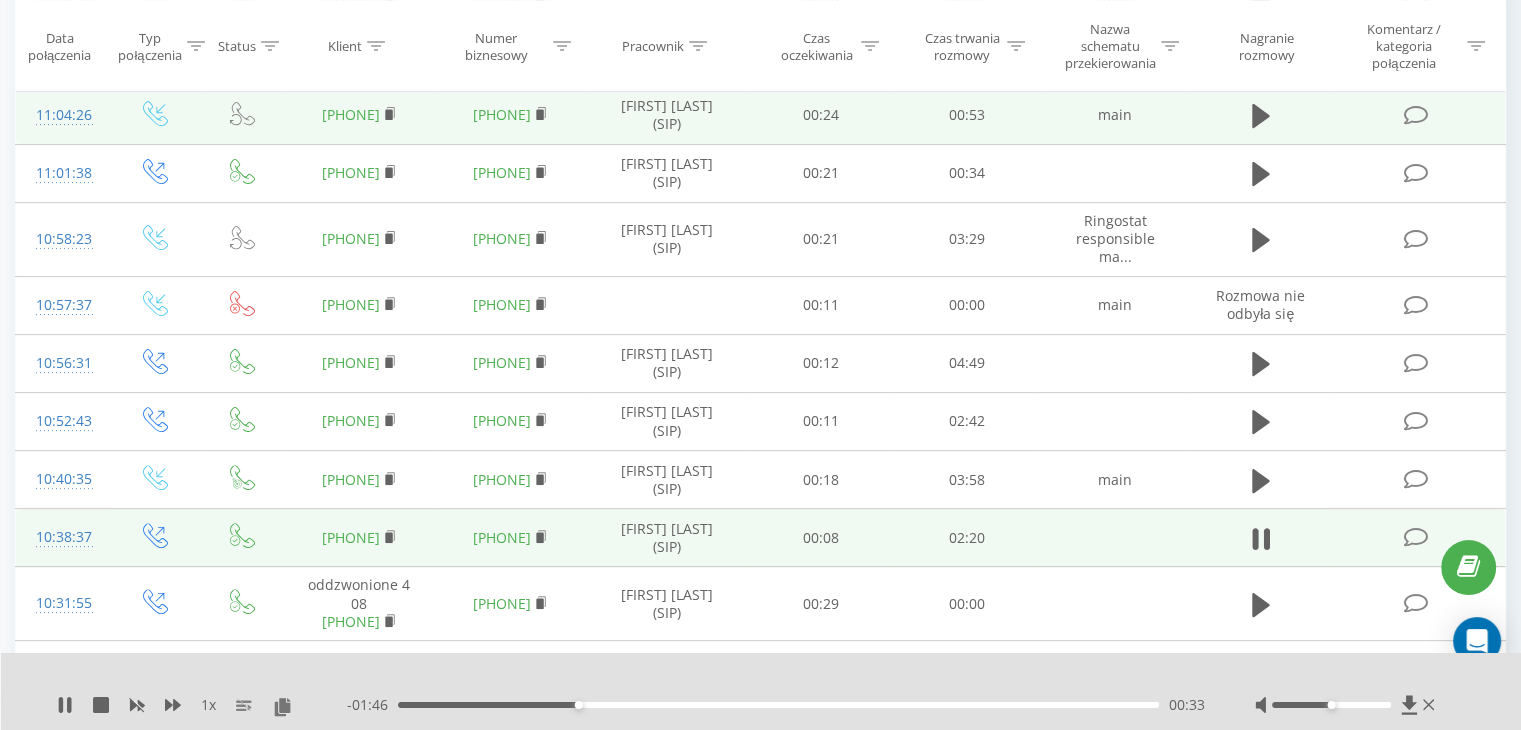 click on "00:33" at bounding box center (778, 705) 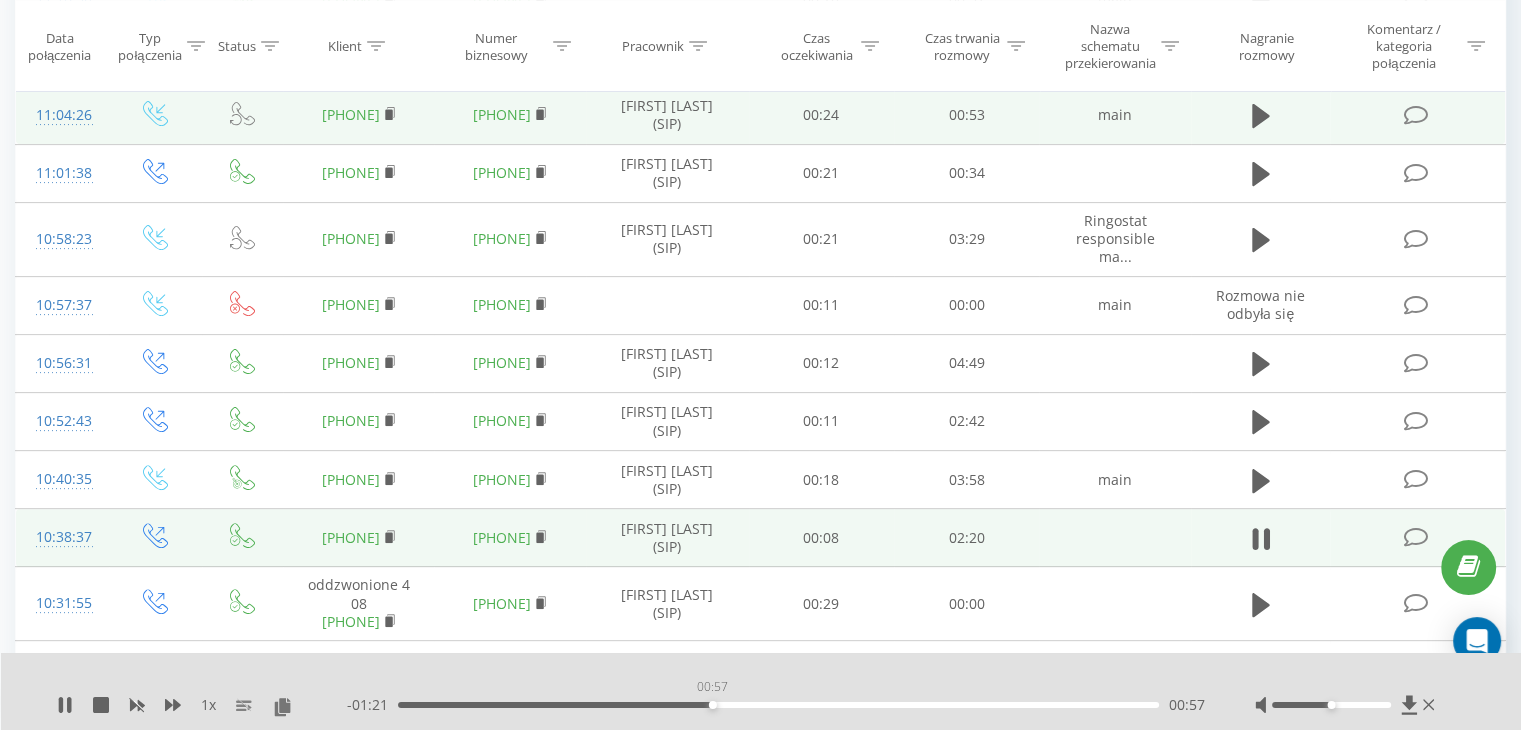 click on "00:57" at bounding box center (778, 705) 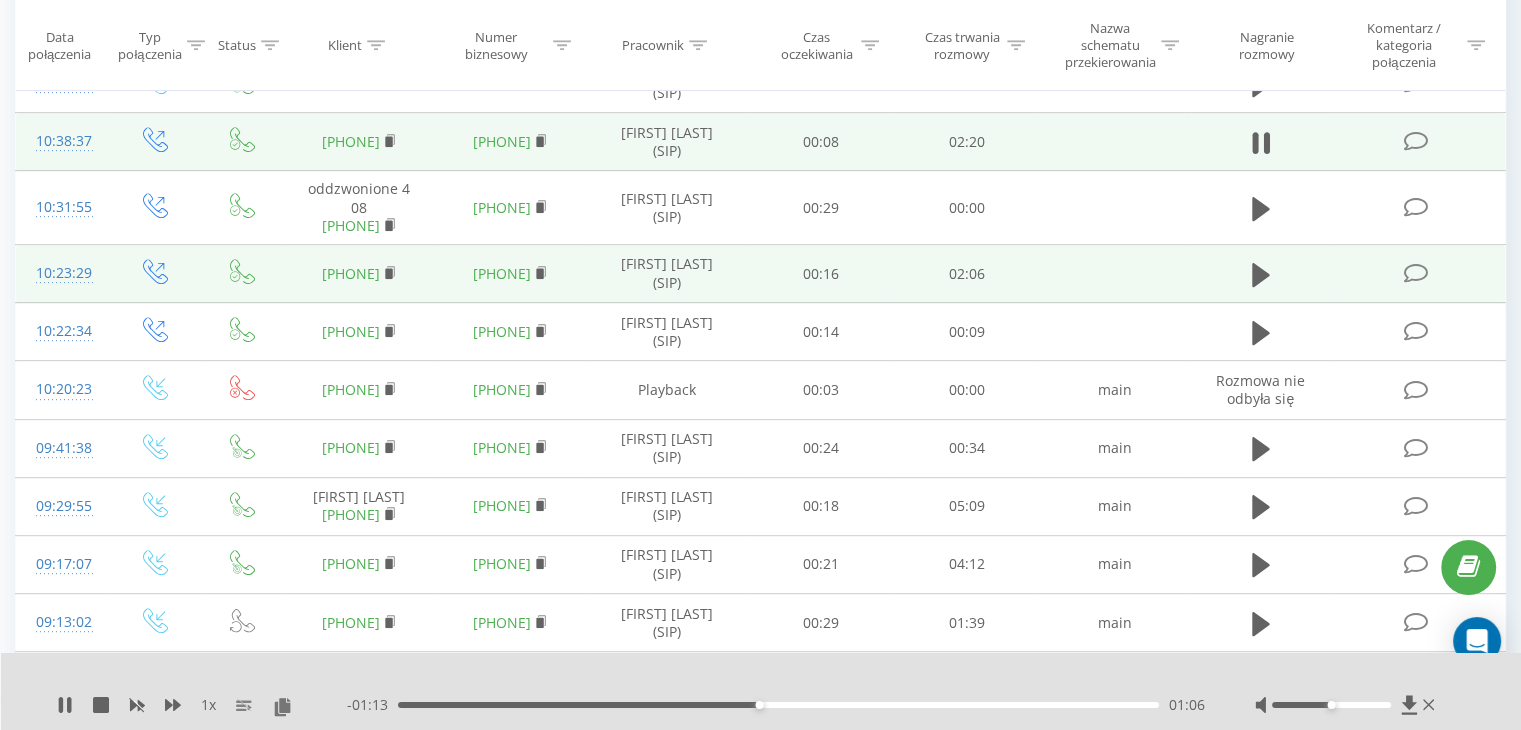 scroll, scrollTop: 934, scrollLeft: 0, axis: vertical 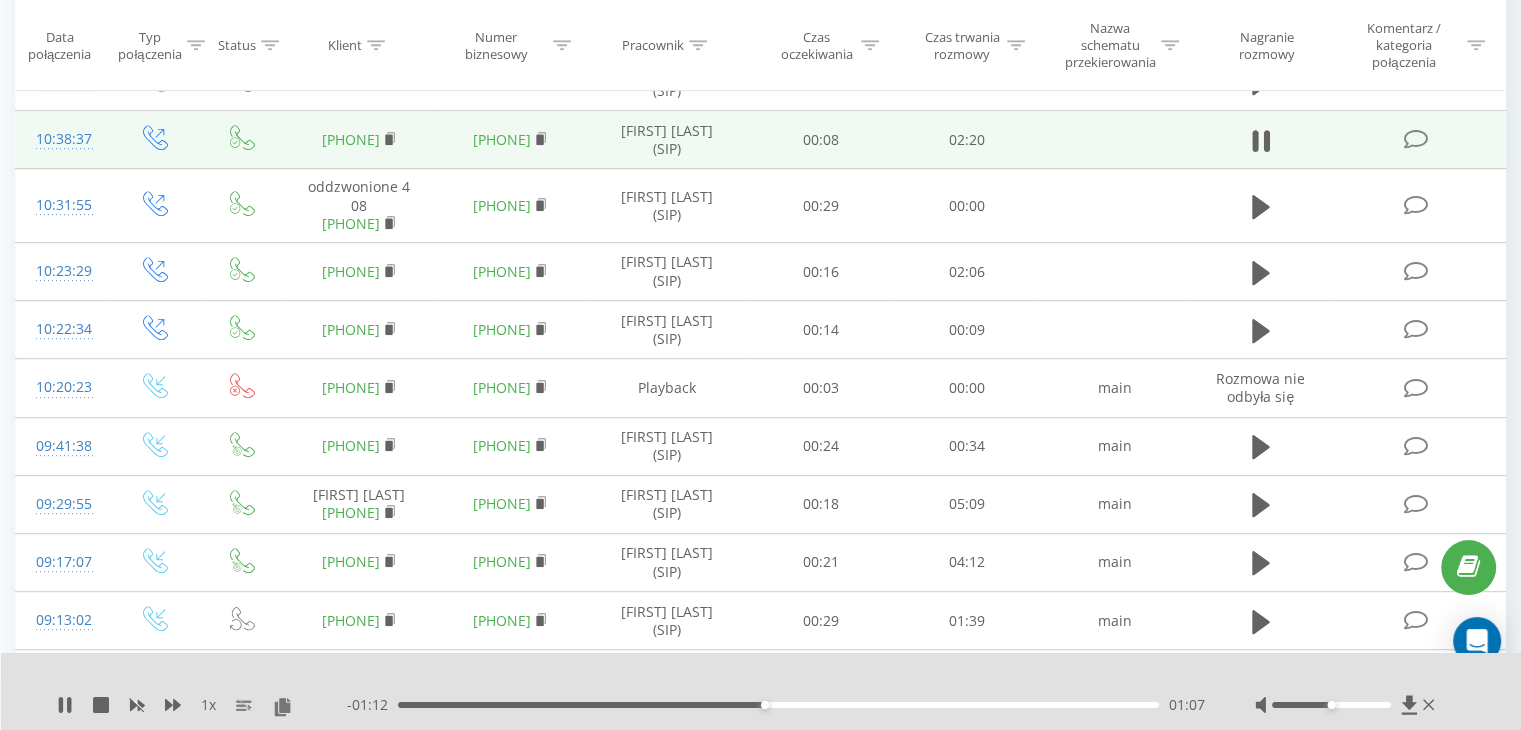 click on "- 01:12 01:07   01:07" at bounding box center (776, 705) 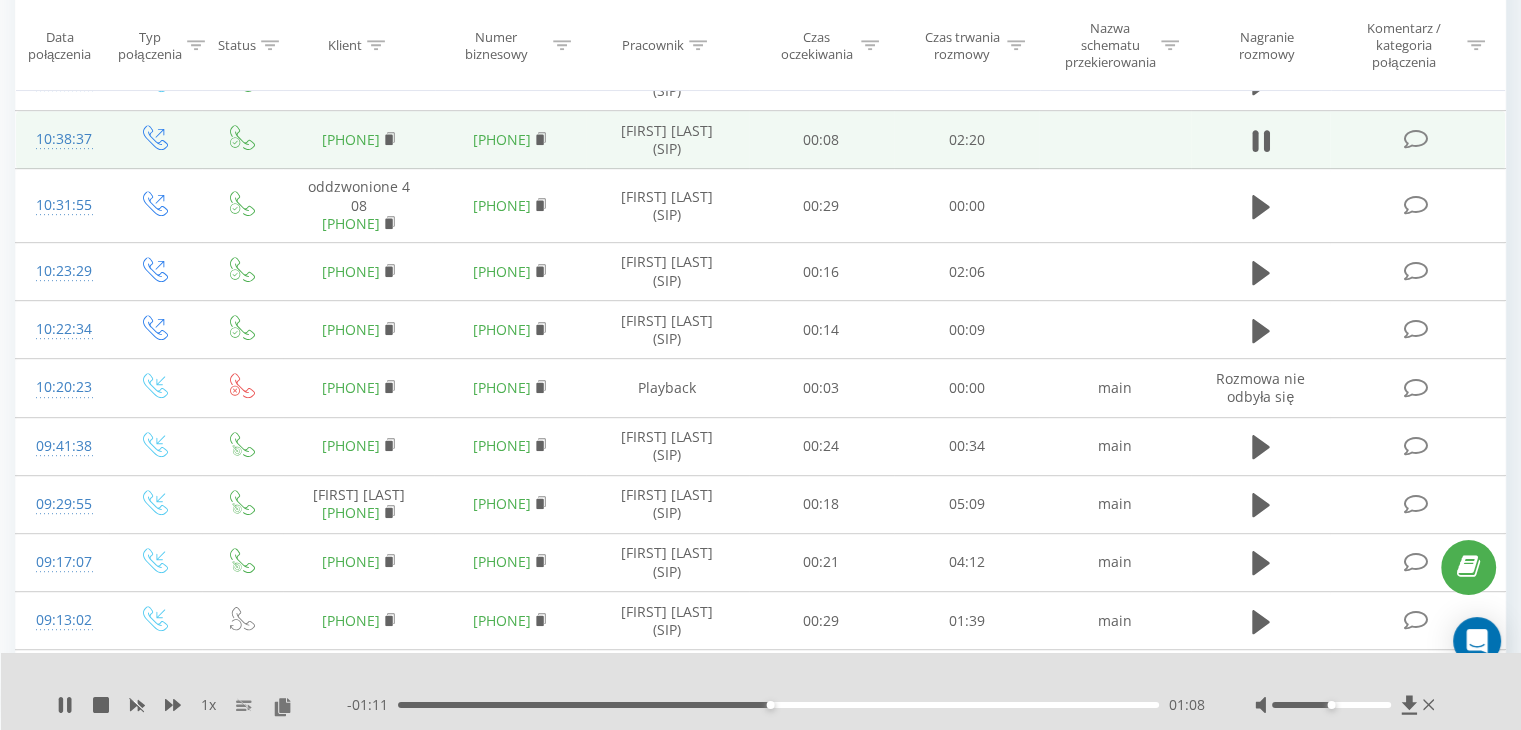 click on "01:08" at bounding box center (778, 705) 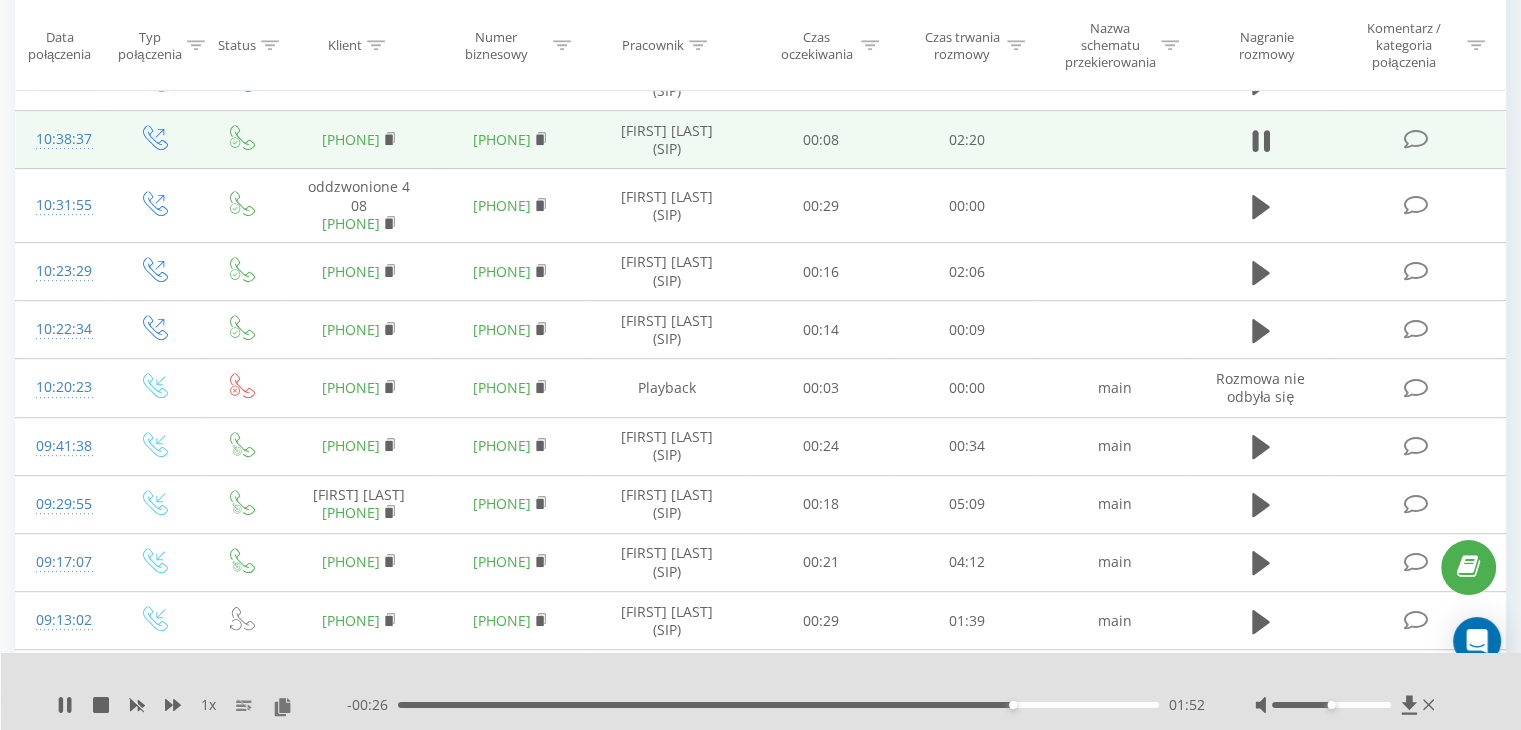 click on "- 00:26 01:52   01:52" at bounding box center (776, 705) 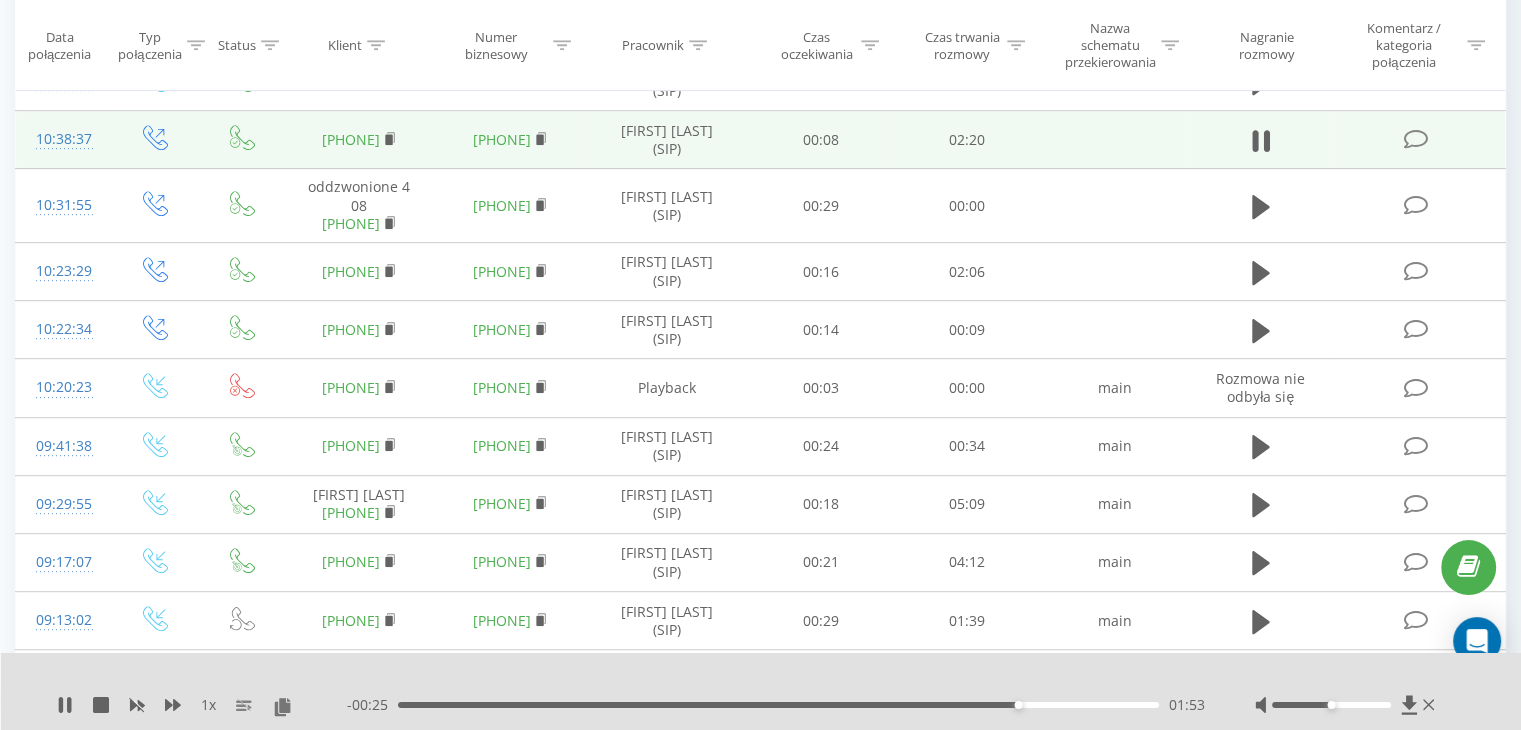 click on "- 00:25 01:53   01:53" at bounding box center (776, 705) 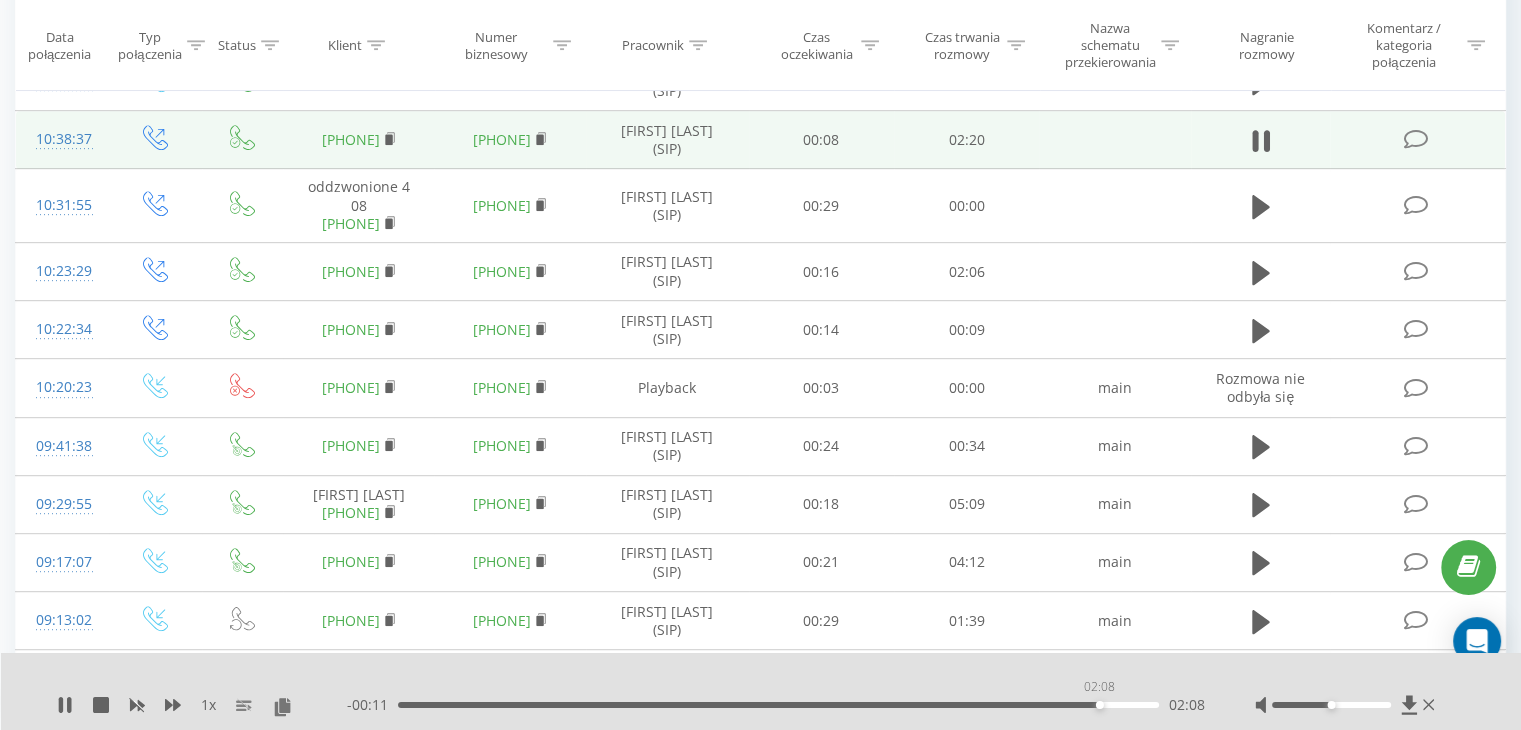 click on "02:08" at bounding box center (778, 705) 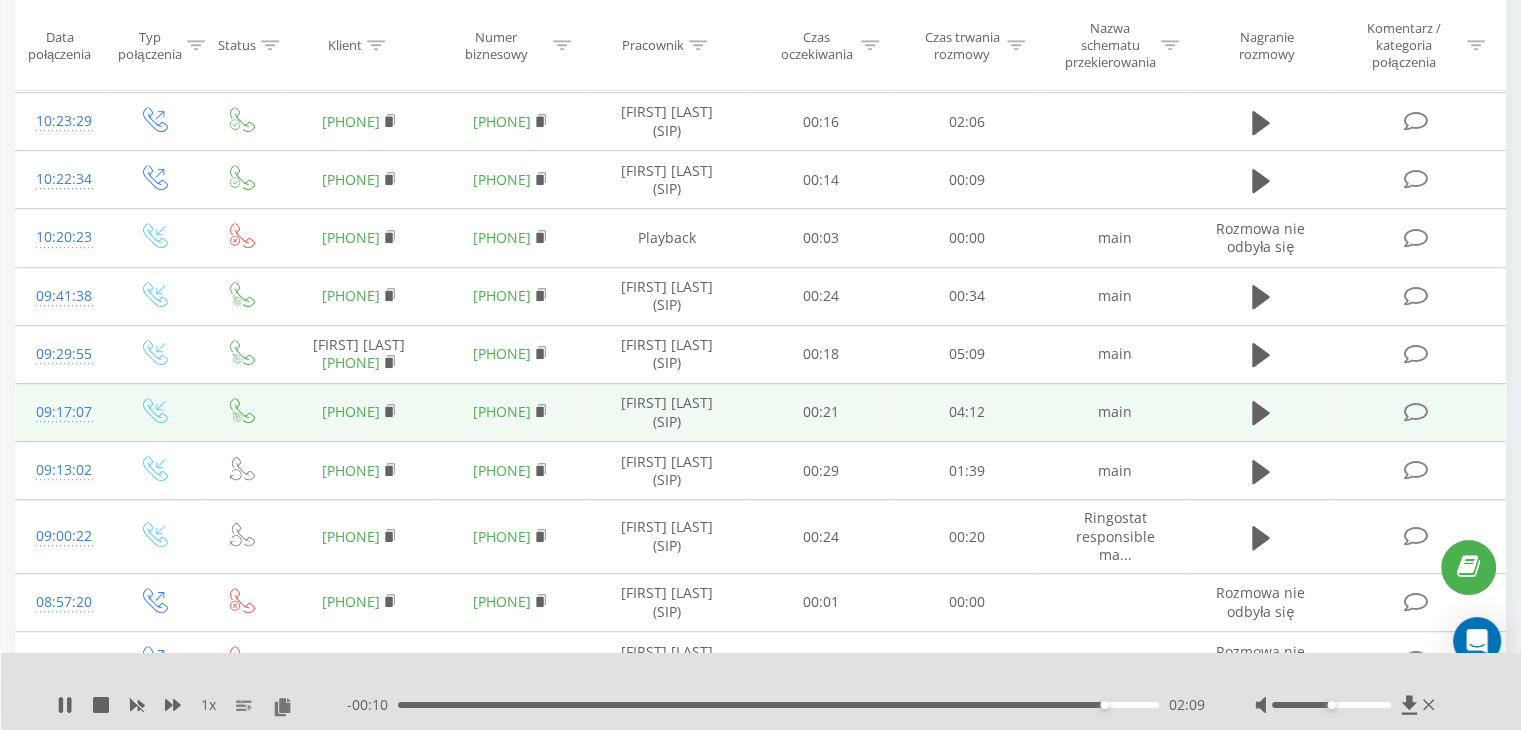 scroll, scrollTop: 1086, scrollLeft: 0, axis: vertical 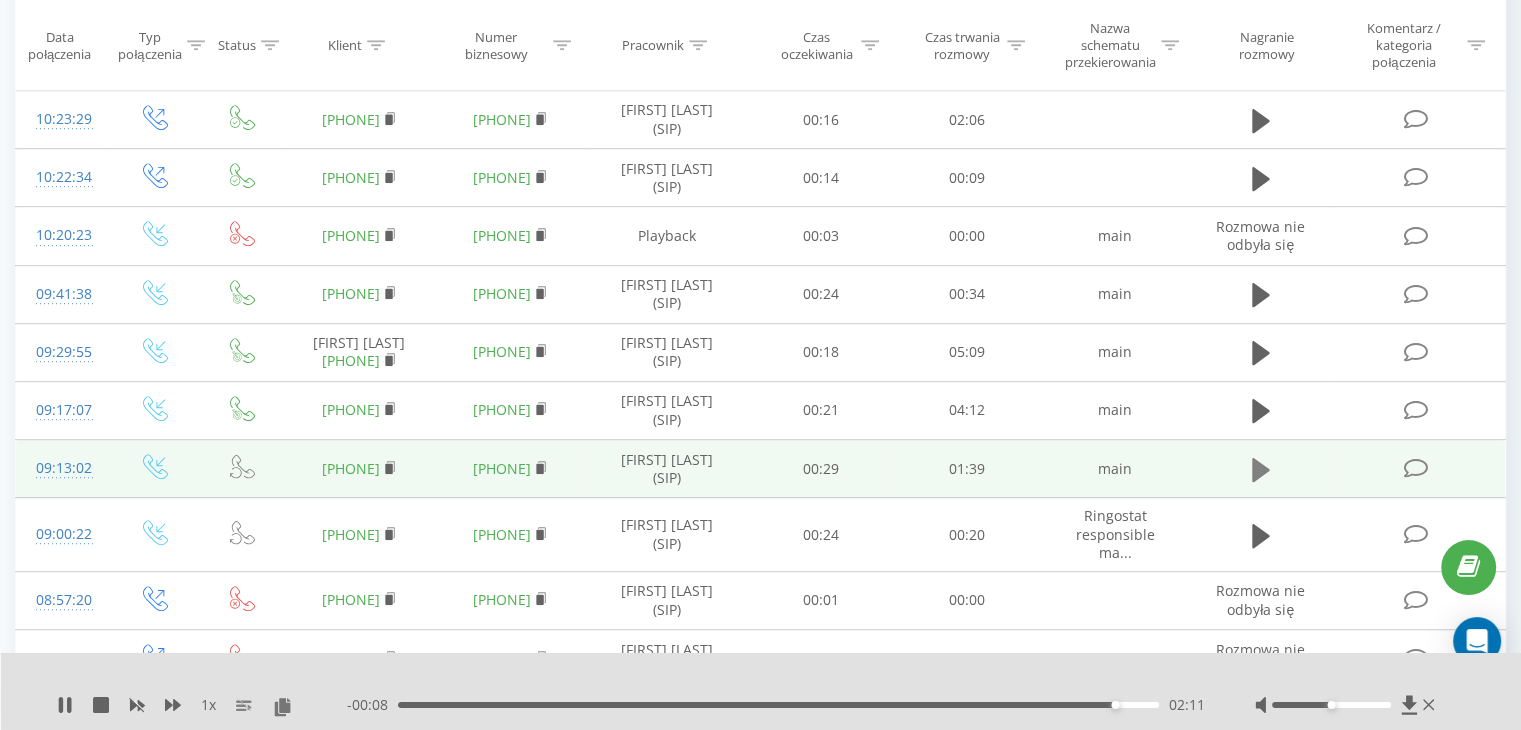 click 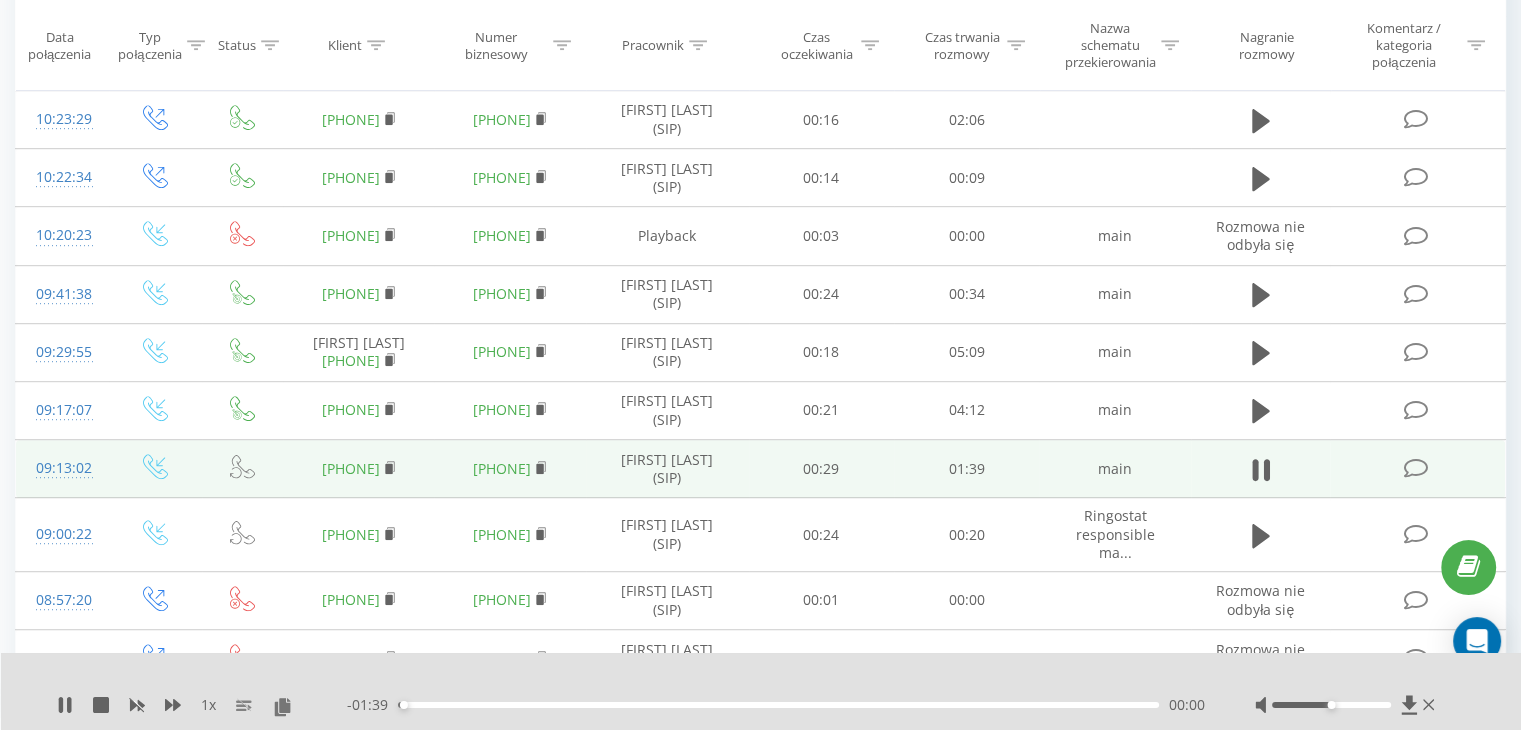 click on "1 x  - 01:39 00:00   00:00" at bounding box center [761, 691] 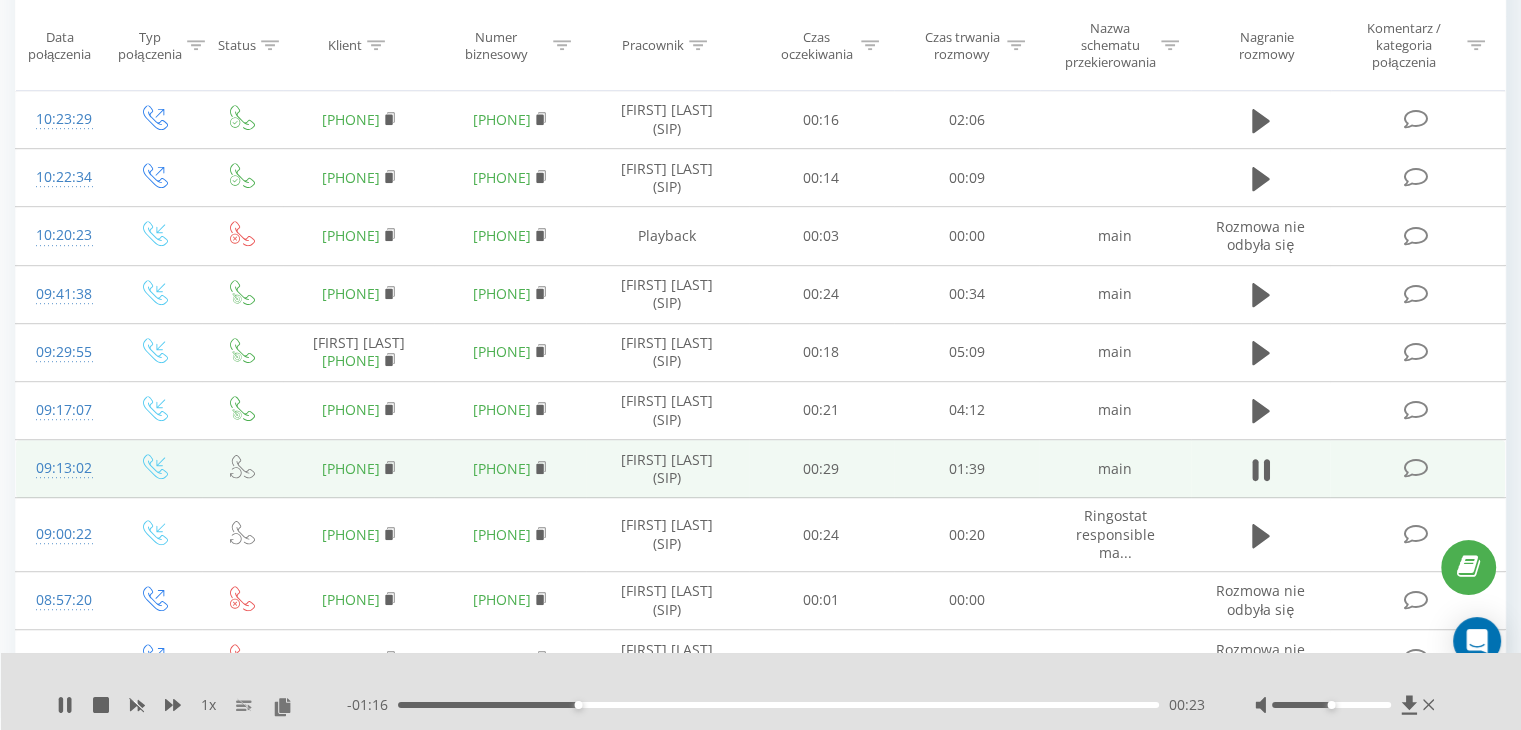 click on "- 01:16 00:23   00:23" at bounding box center (776, 705) 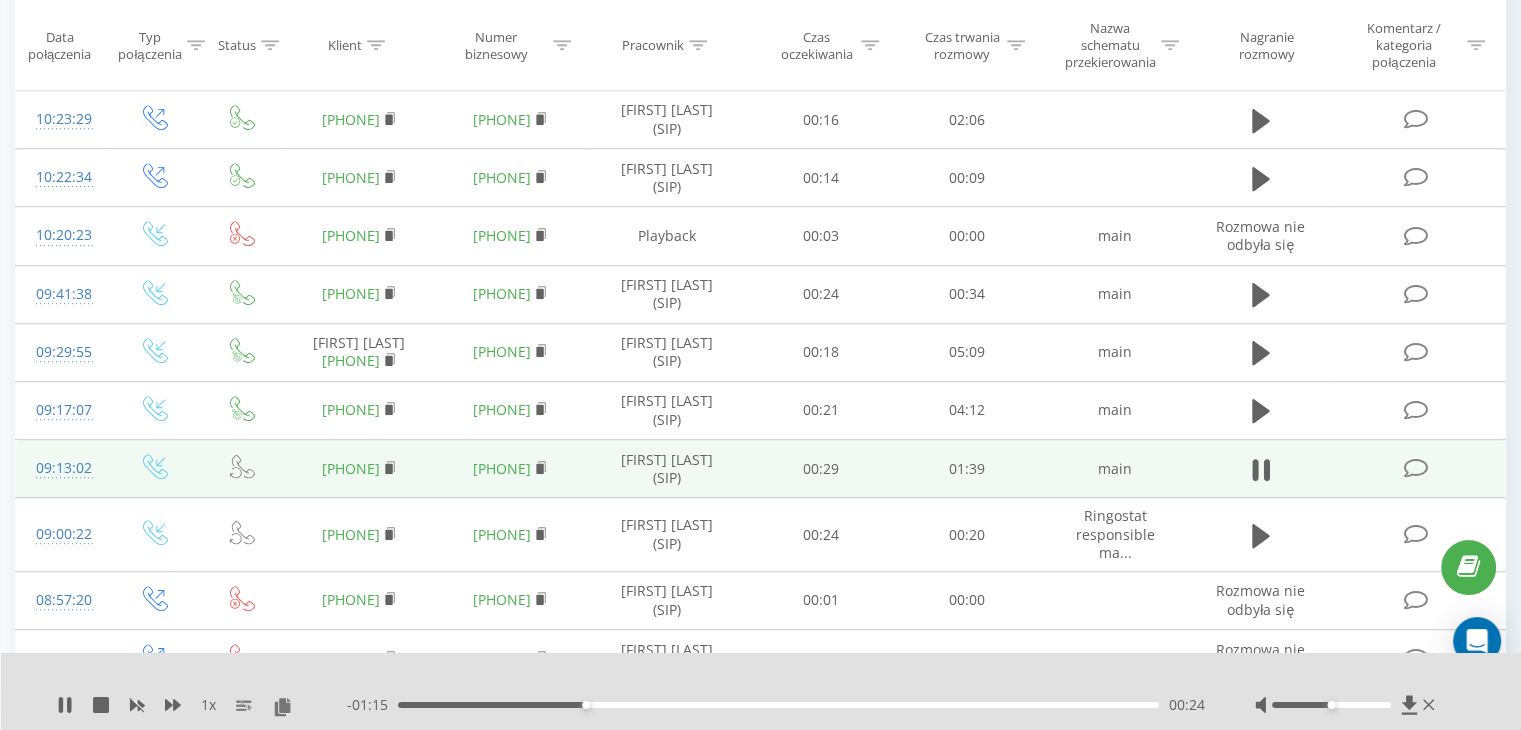 click on "00:24" at bounding box center [778, 705] 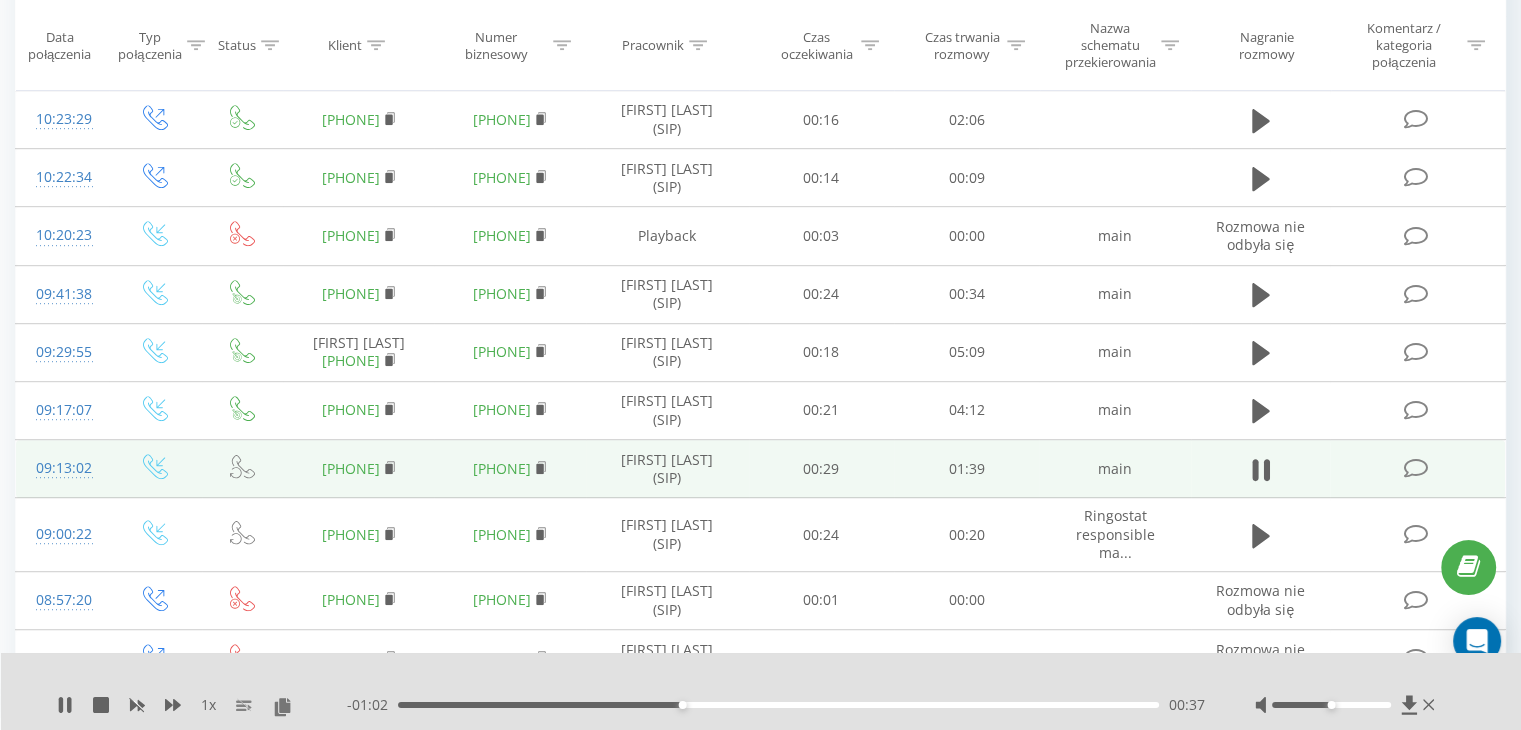 click on "00:37" at bounding box center (778, 705) 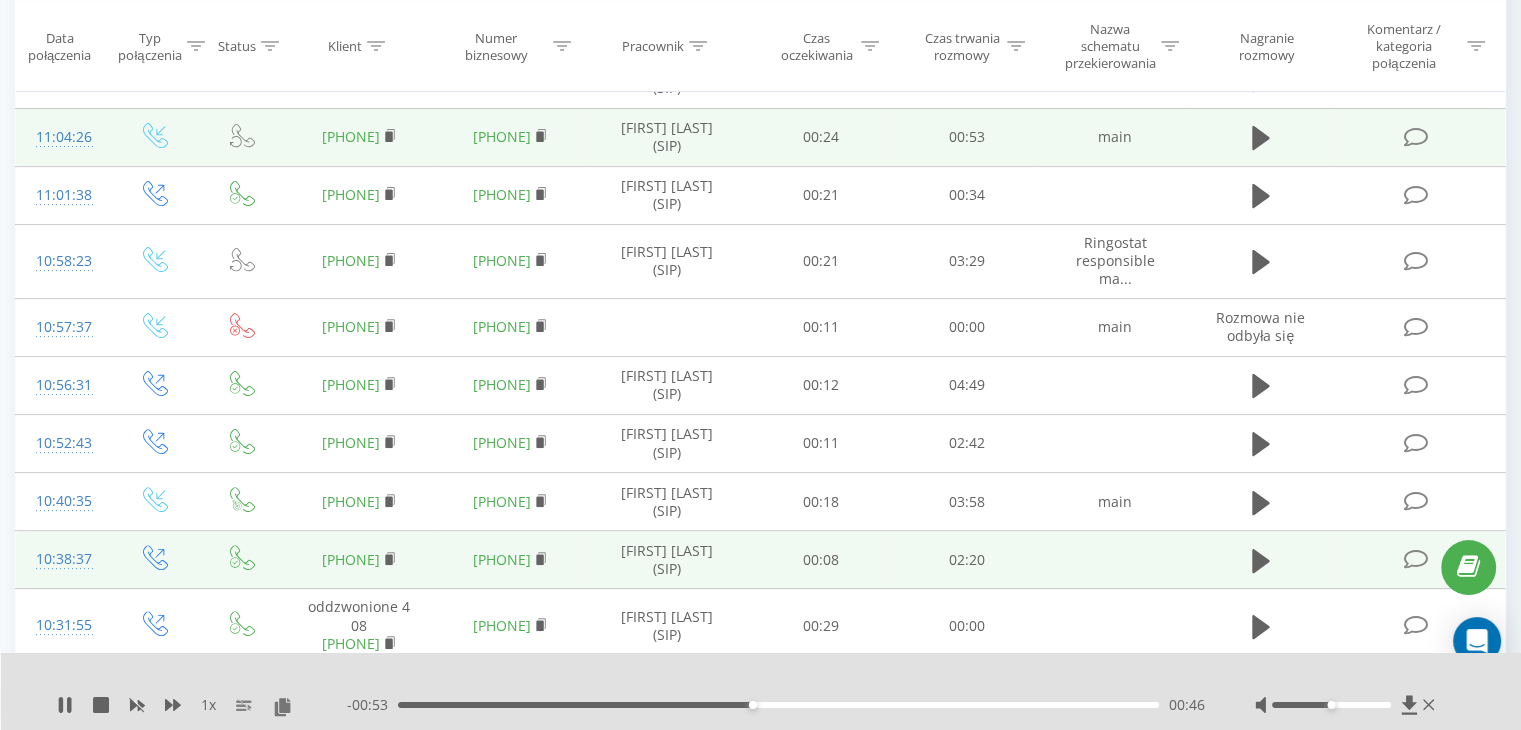 scroll, scrollTop: 236, scrollLeft: 0, axis: vertical 